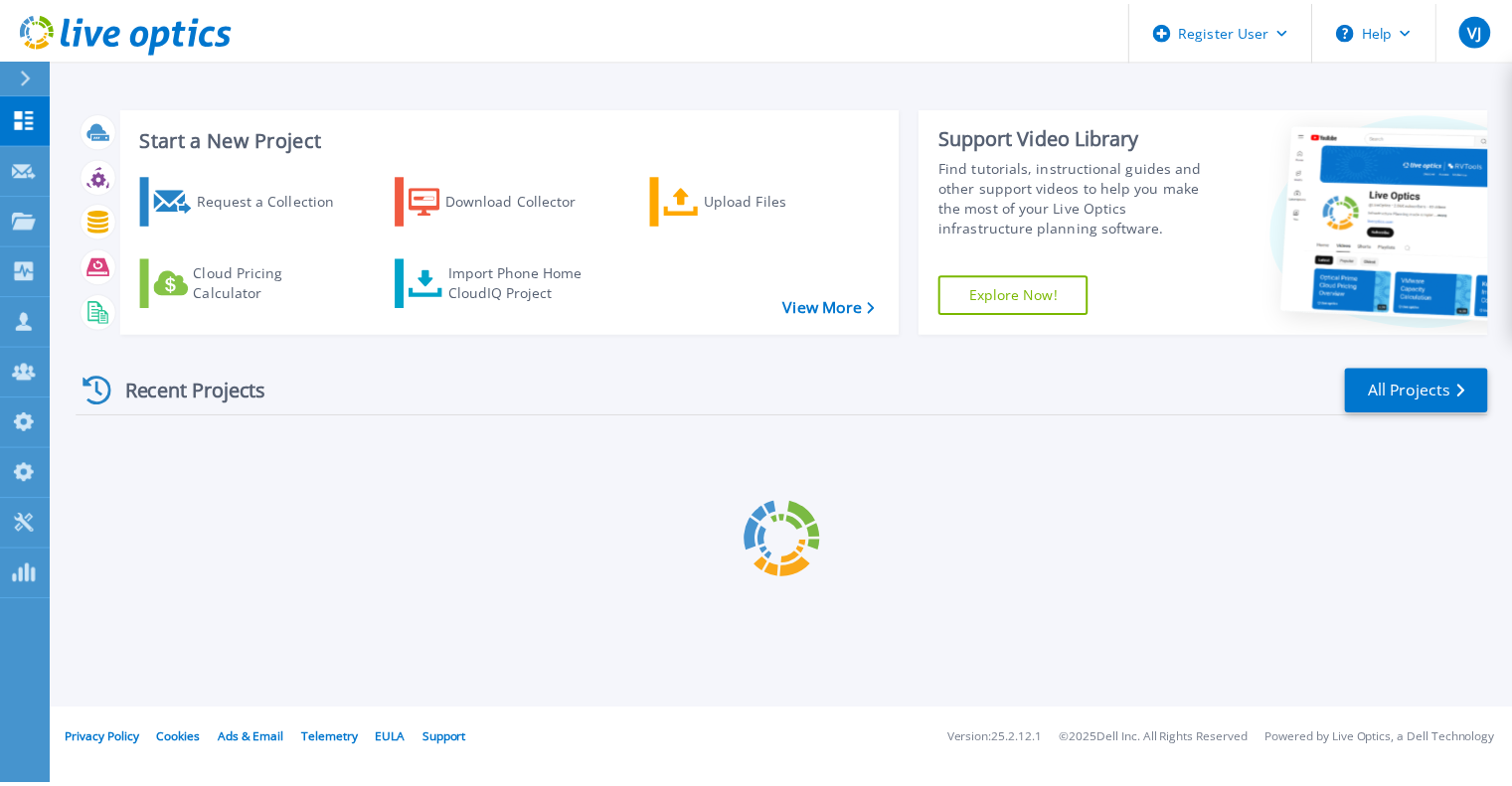 scroll, scrollTop: 0, scrollLeft: 0, axis: both 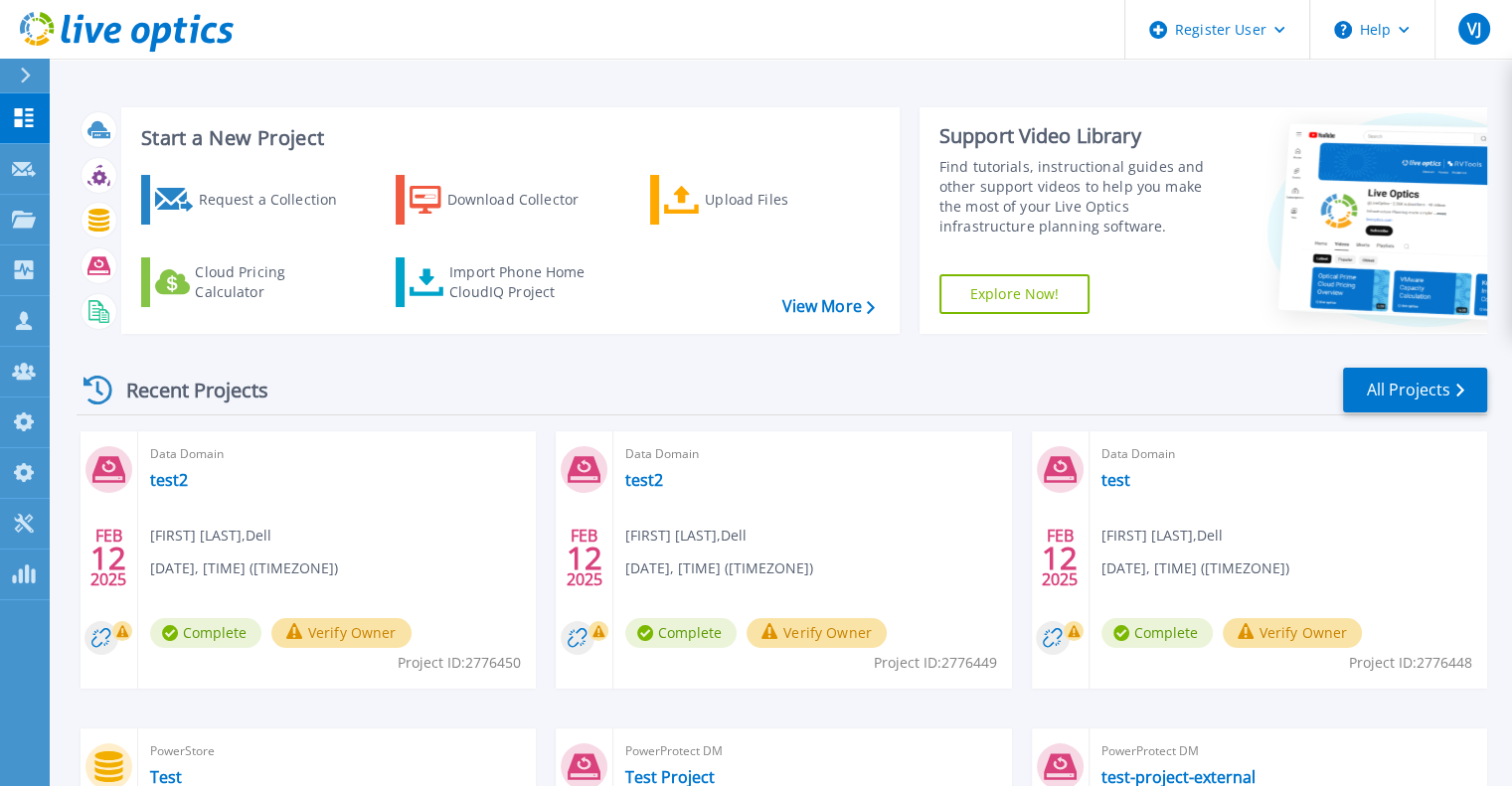 click at bounding box center [34, 76] 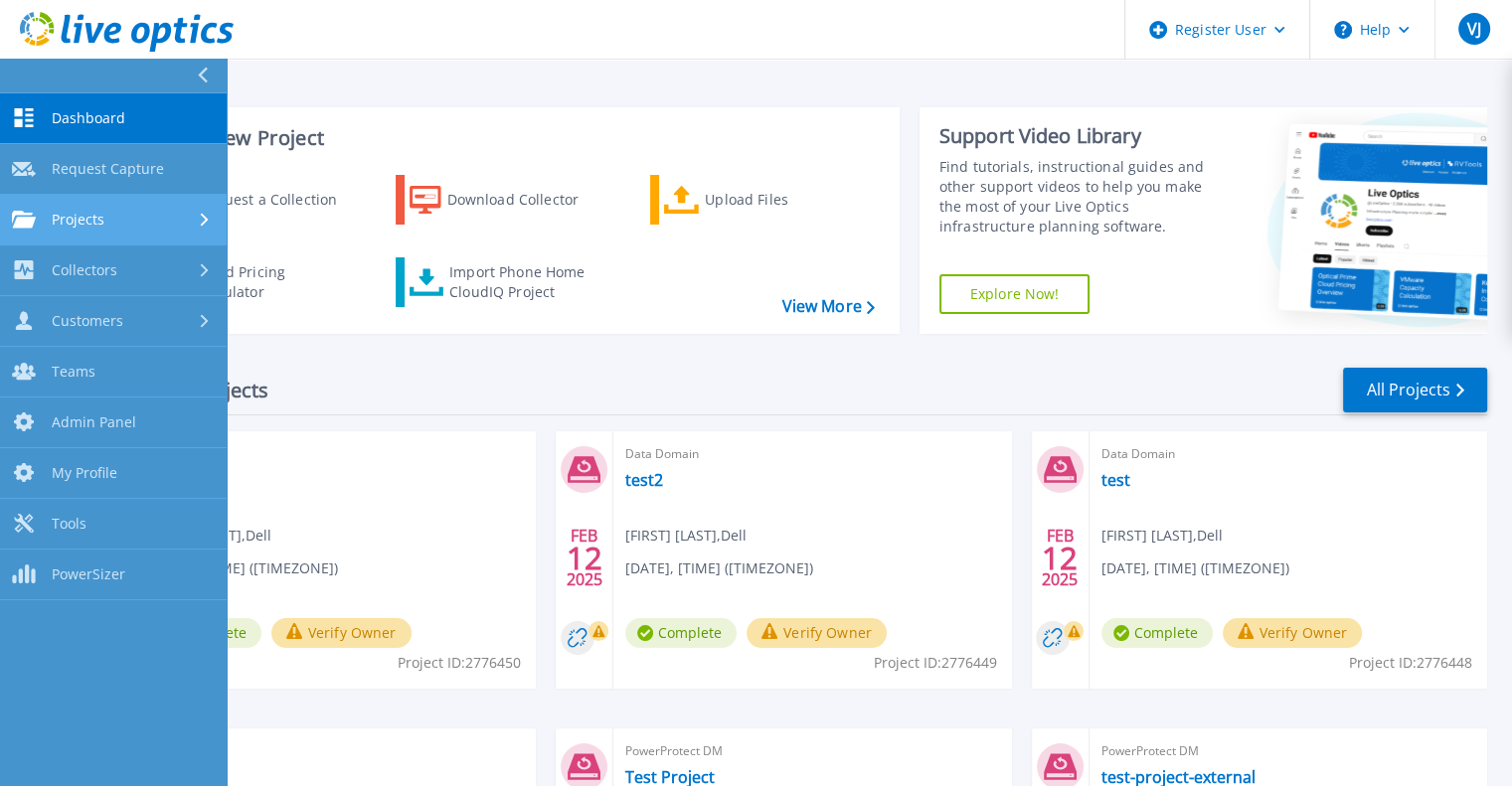 click on "Projects Projects" at bounding box center (113, 220) 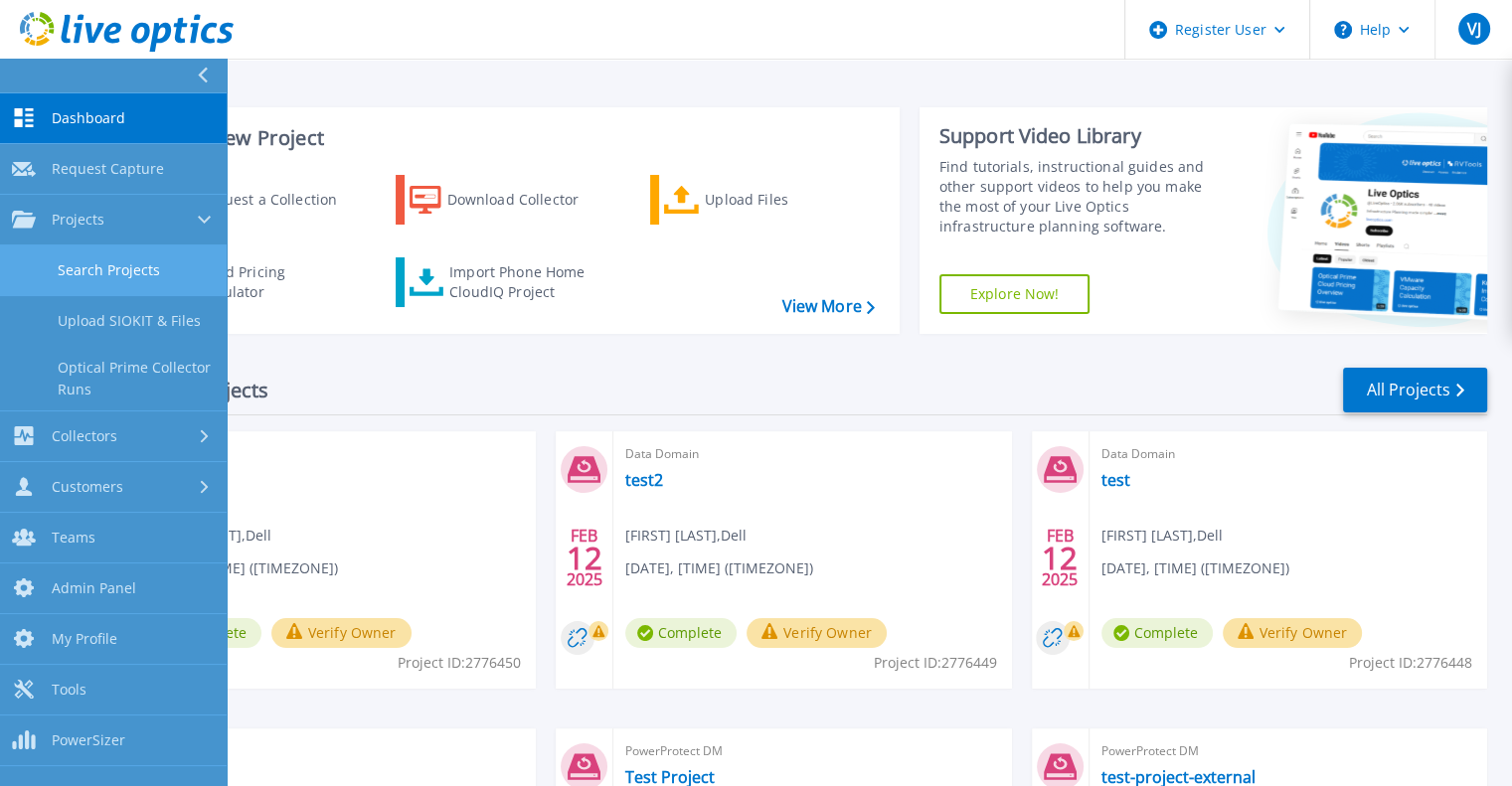 click on "Search Projects" at bounding box center (113, 270) 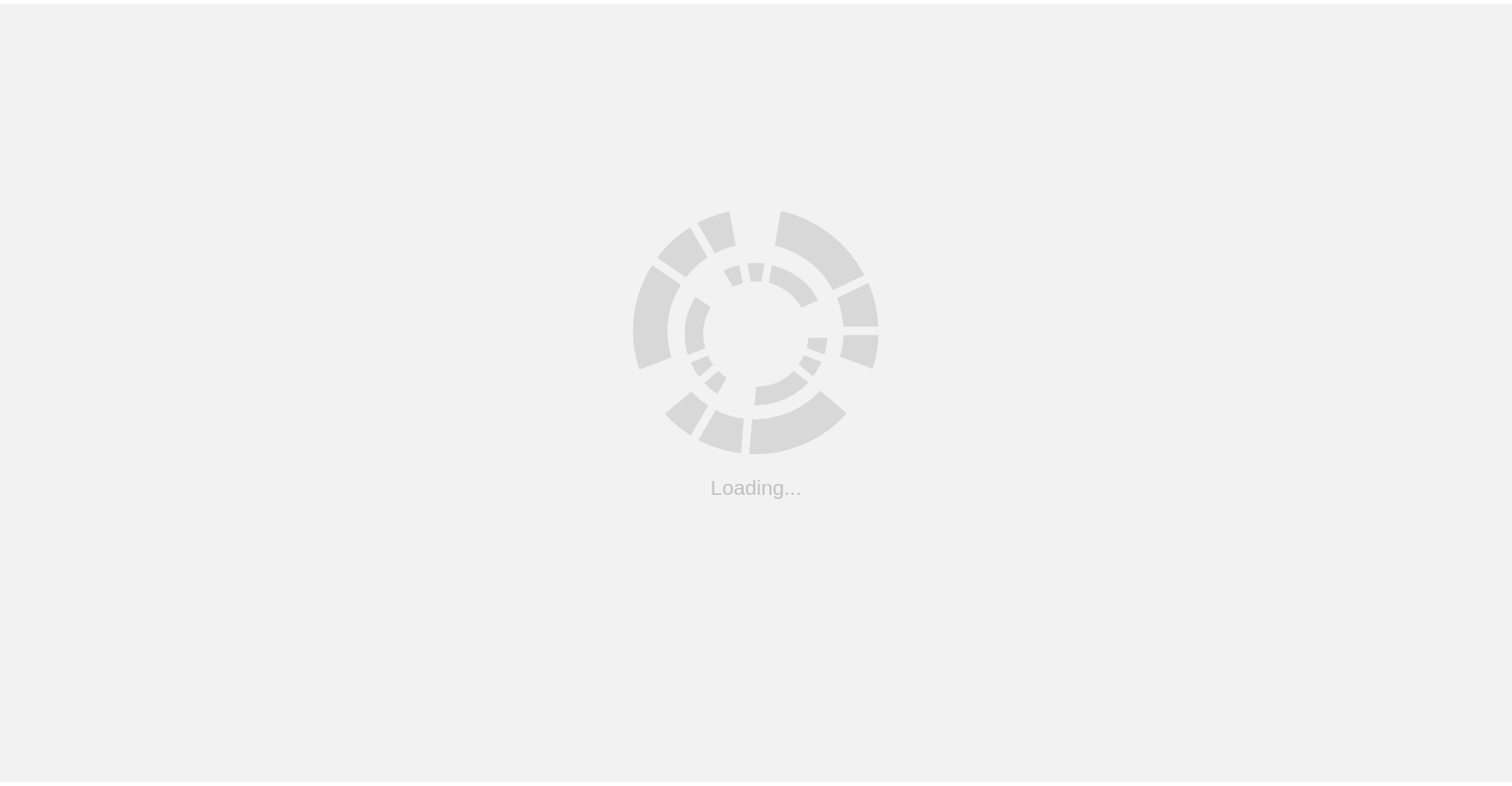 scroll, scrollTop: 0, scrollLeft: 0, axis: both 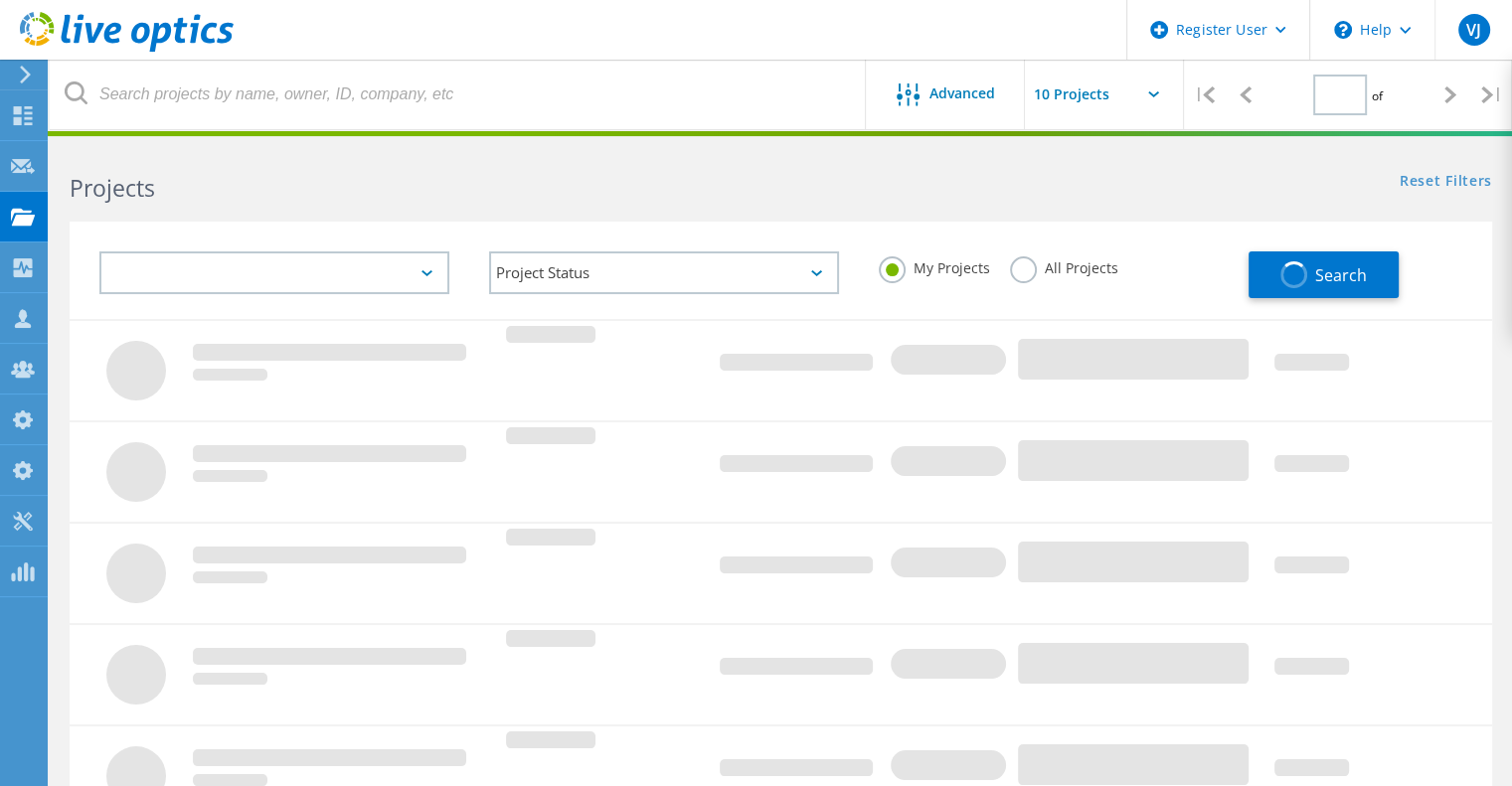 type on "1" 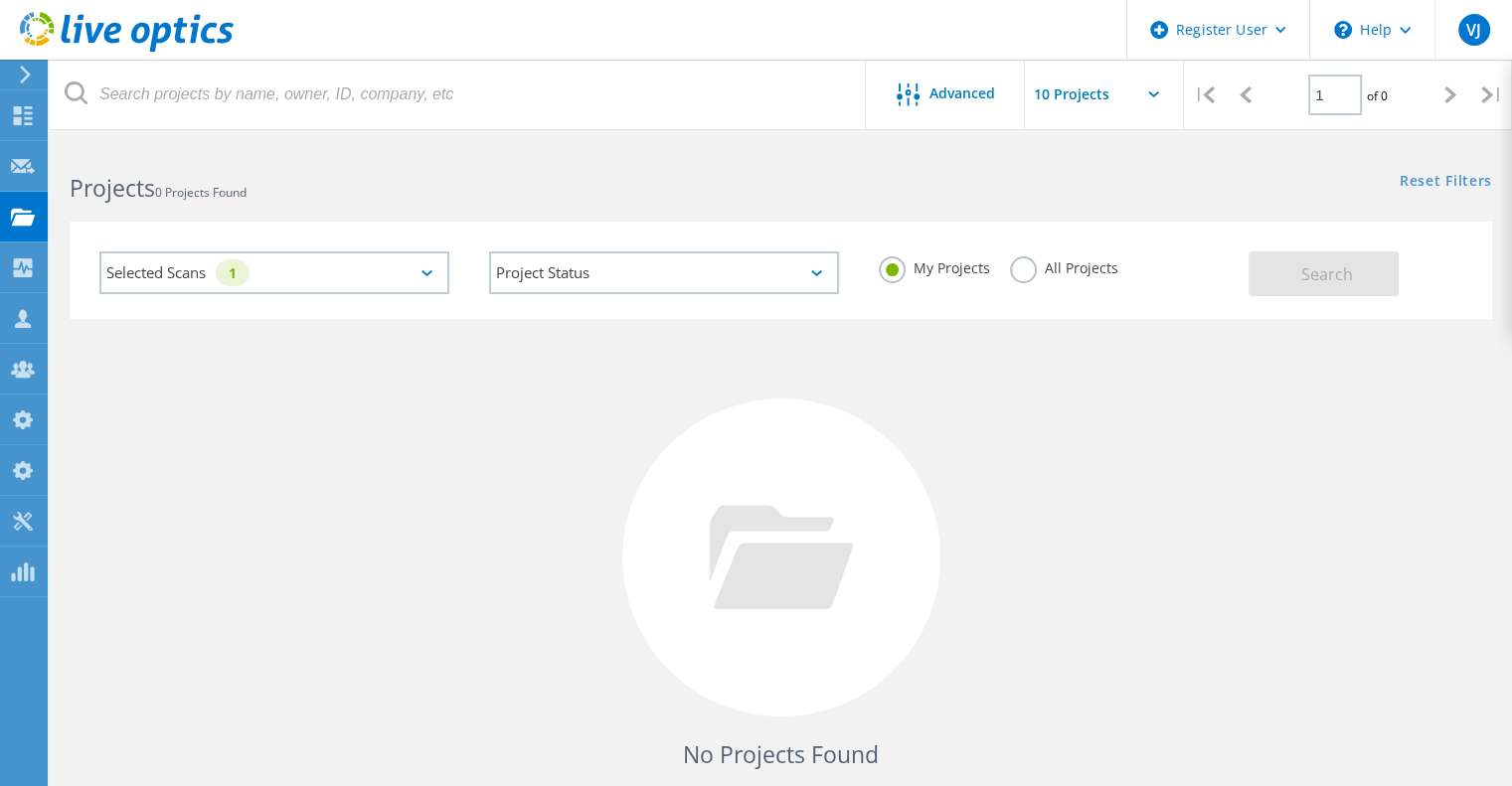 click on "All Projects" 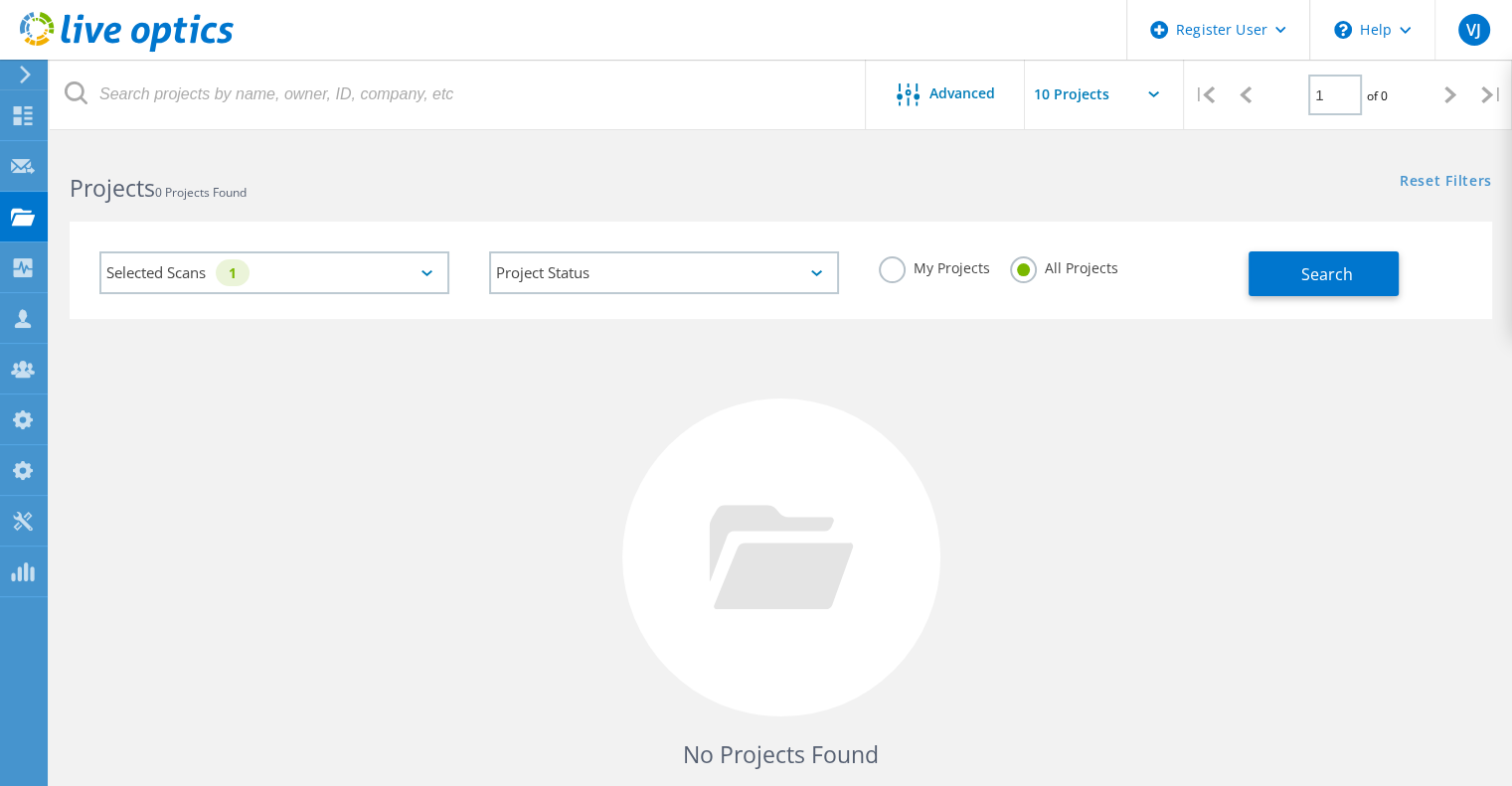 click on "Selected Scans   1" 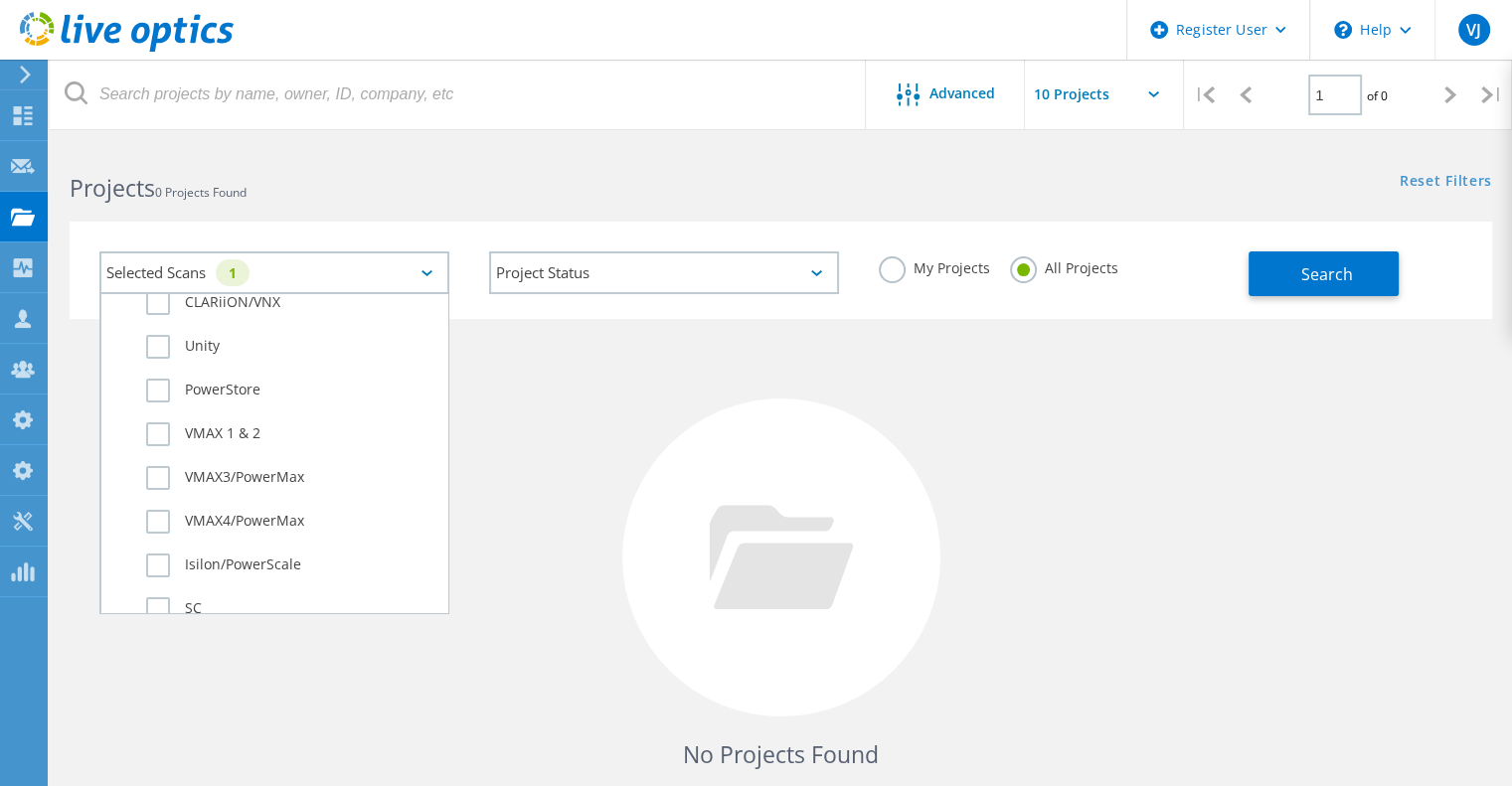 scroll, scrollTop: 520, scrollLeft: 0, axis: vertical 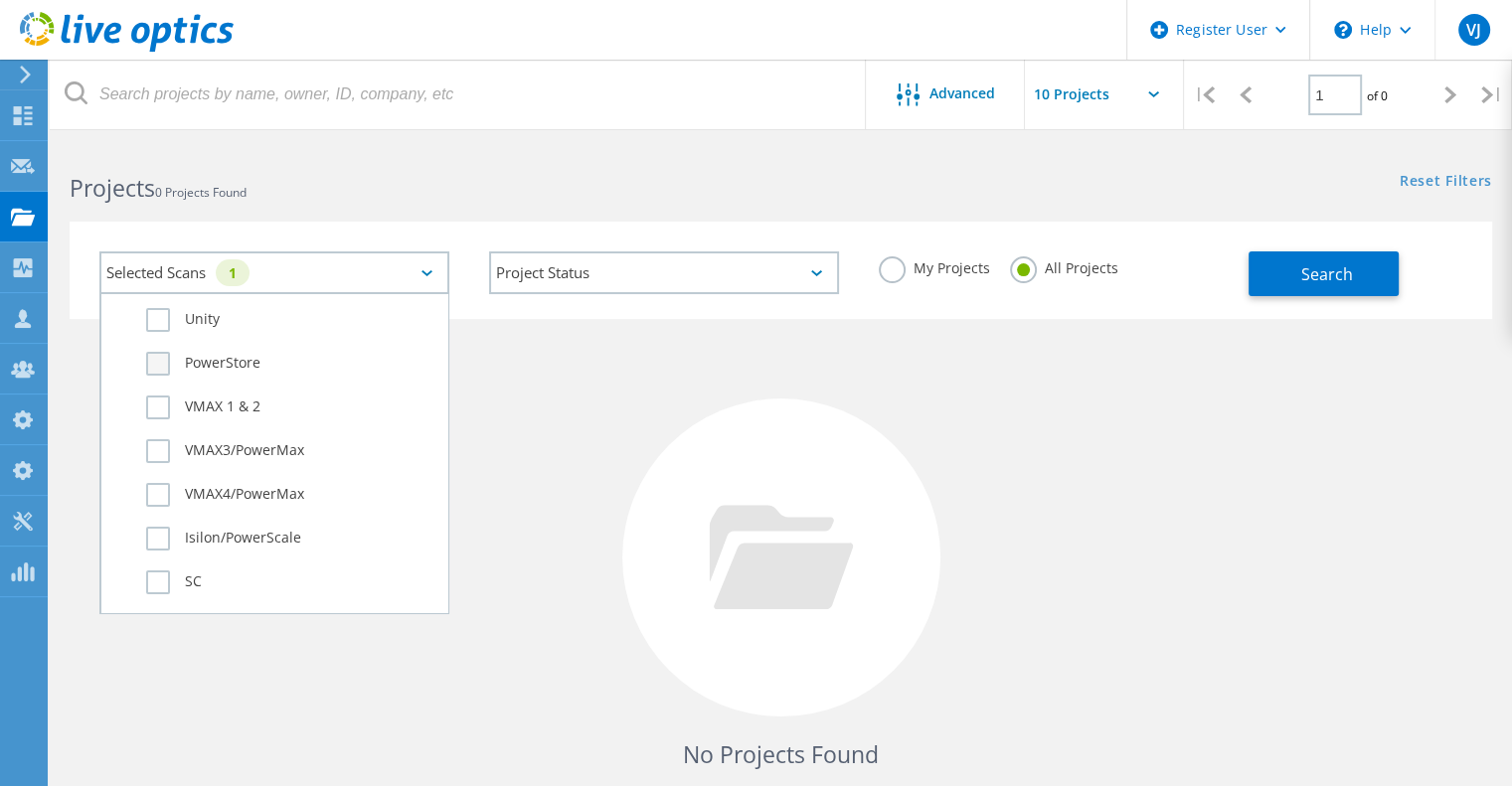 click on "PowerStore" 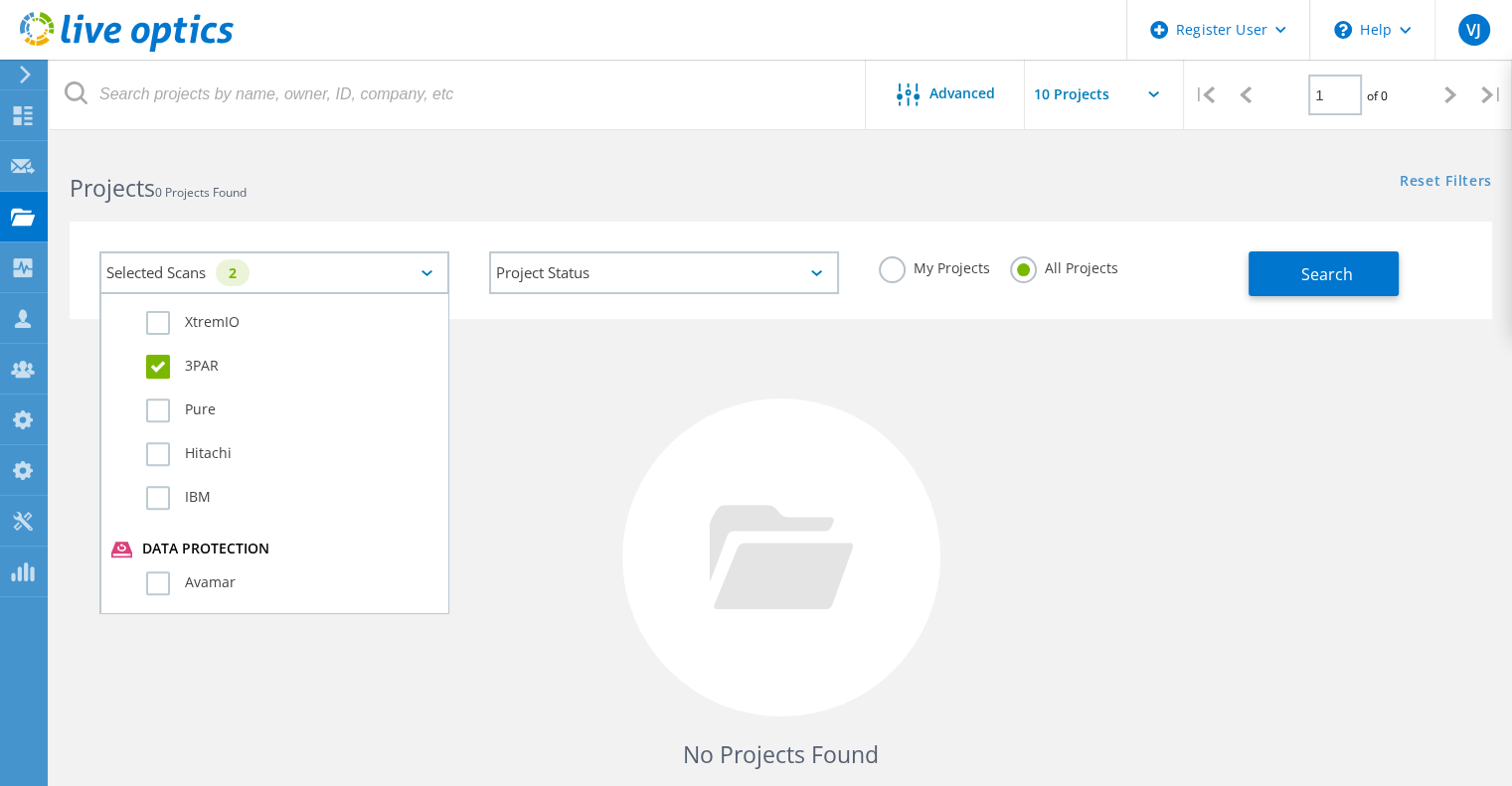 scroll, scrollTop: 865, scrollLeft: 0, axis: vertical 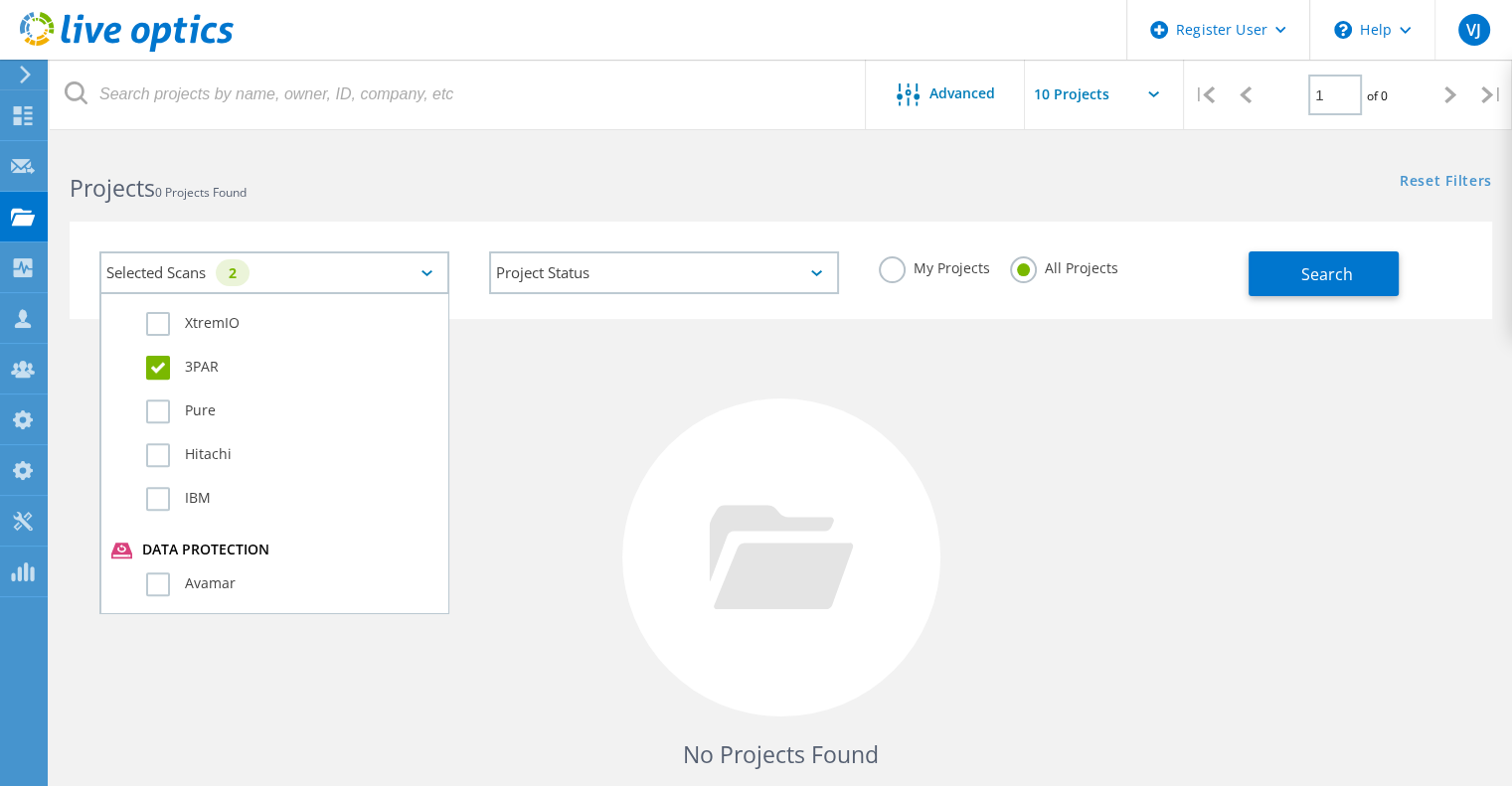 click on "3PAR" 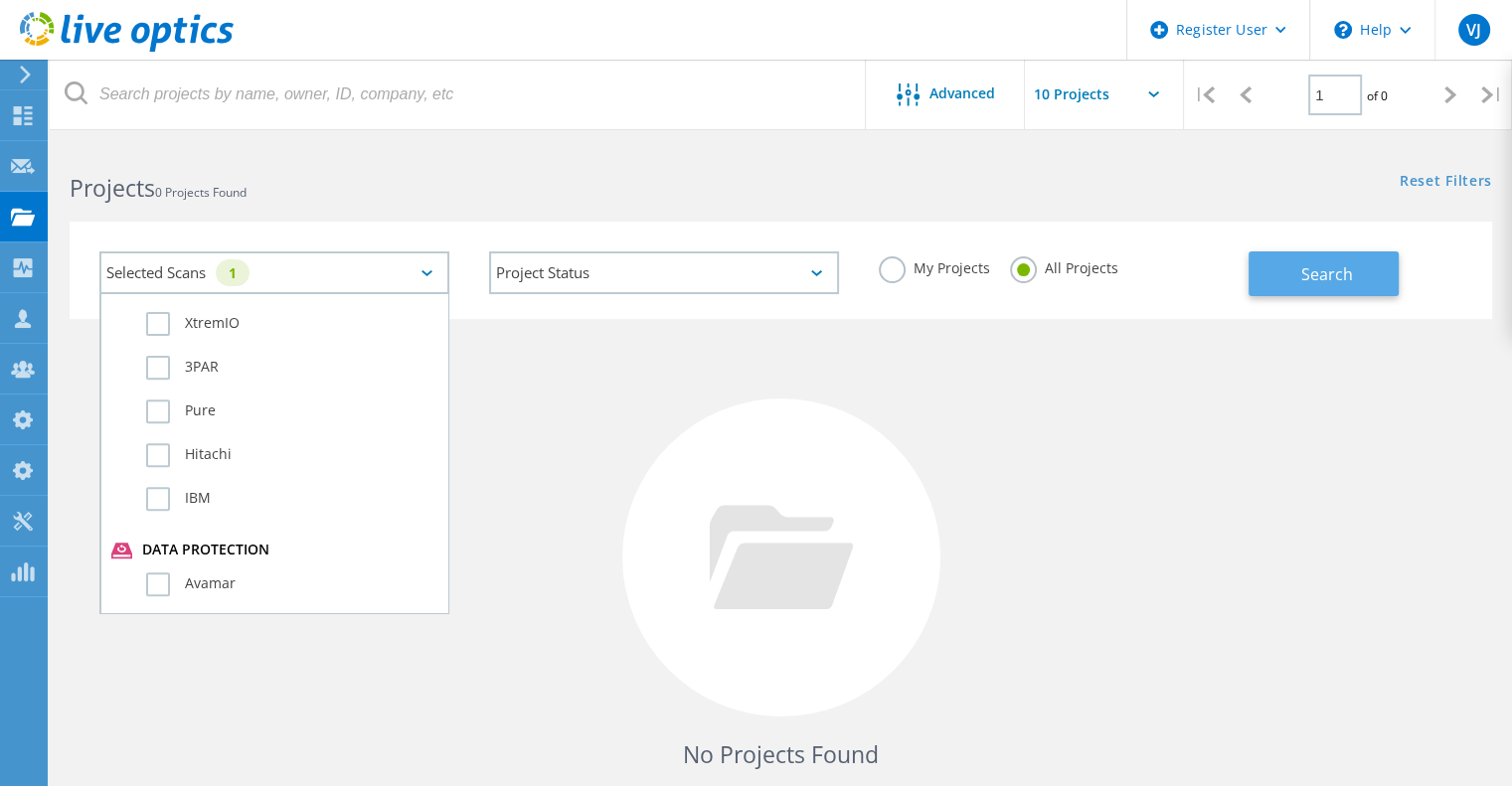 click on "Search" 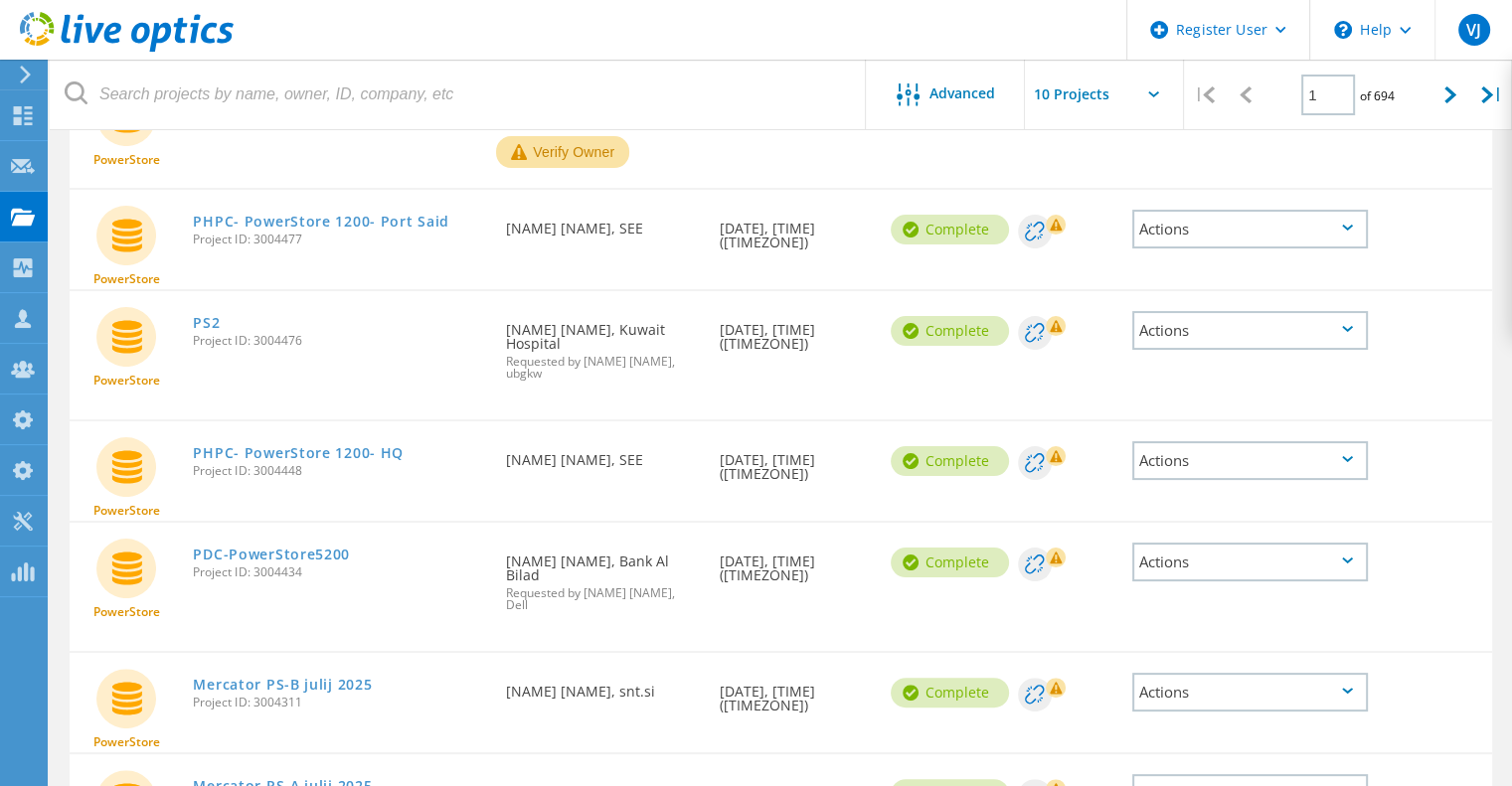 scroll, scrollTop: 297, scrollLeft: 0, axis: vertical 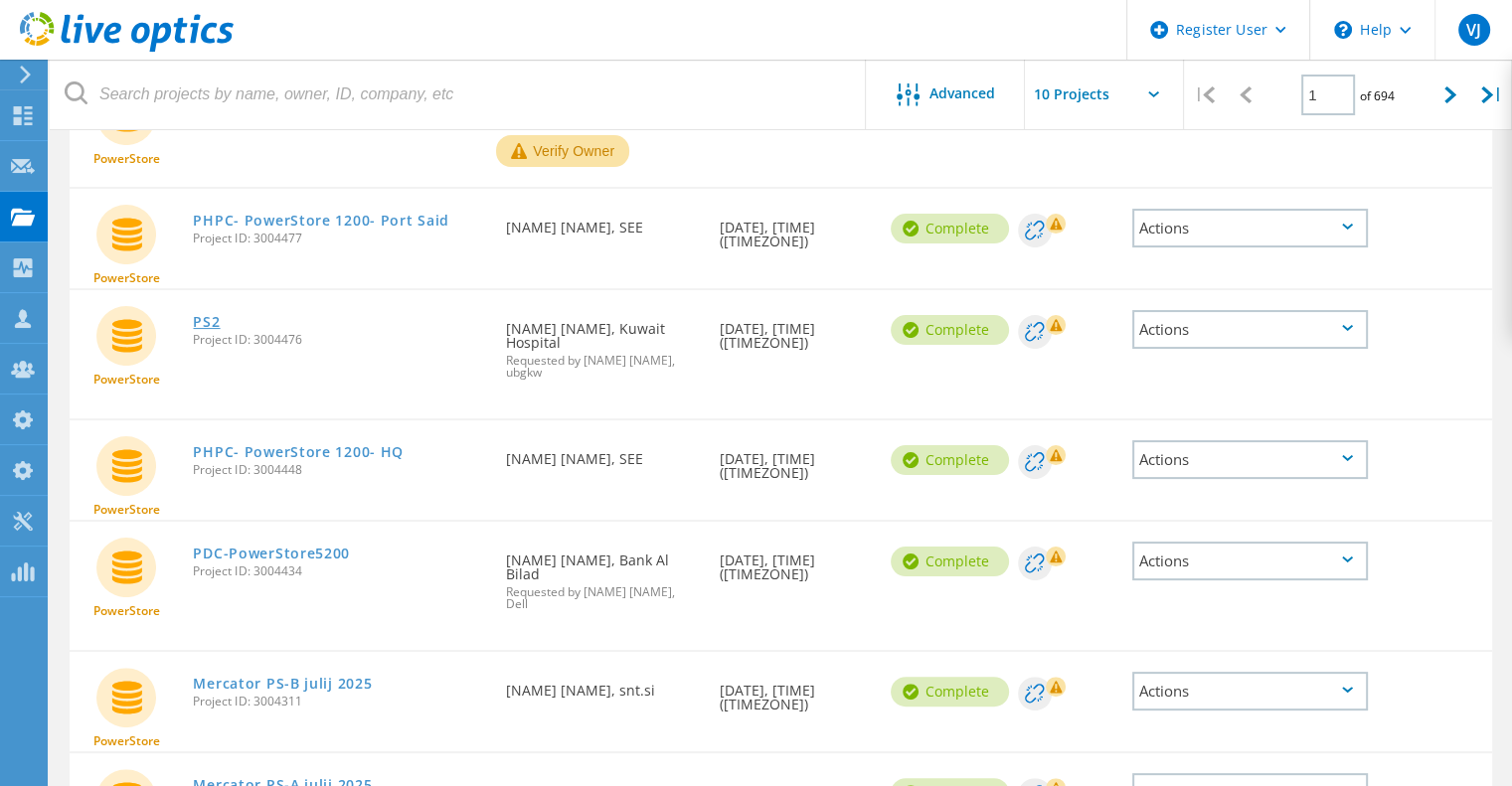 click on "PS2" 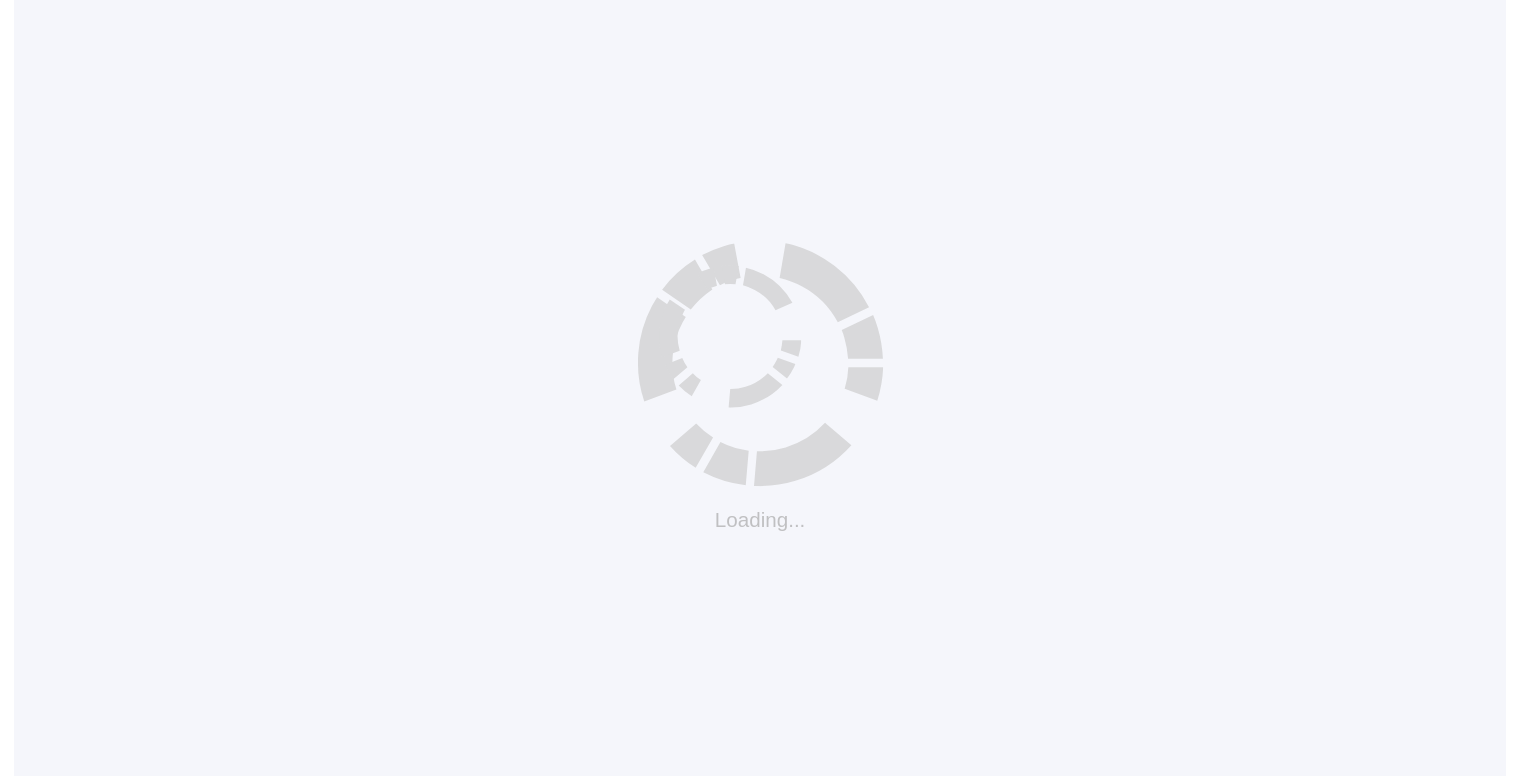 scroll, scrollTop: 0, scrollLeft: 0, axis: both 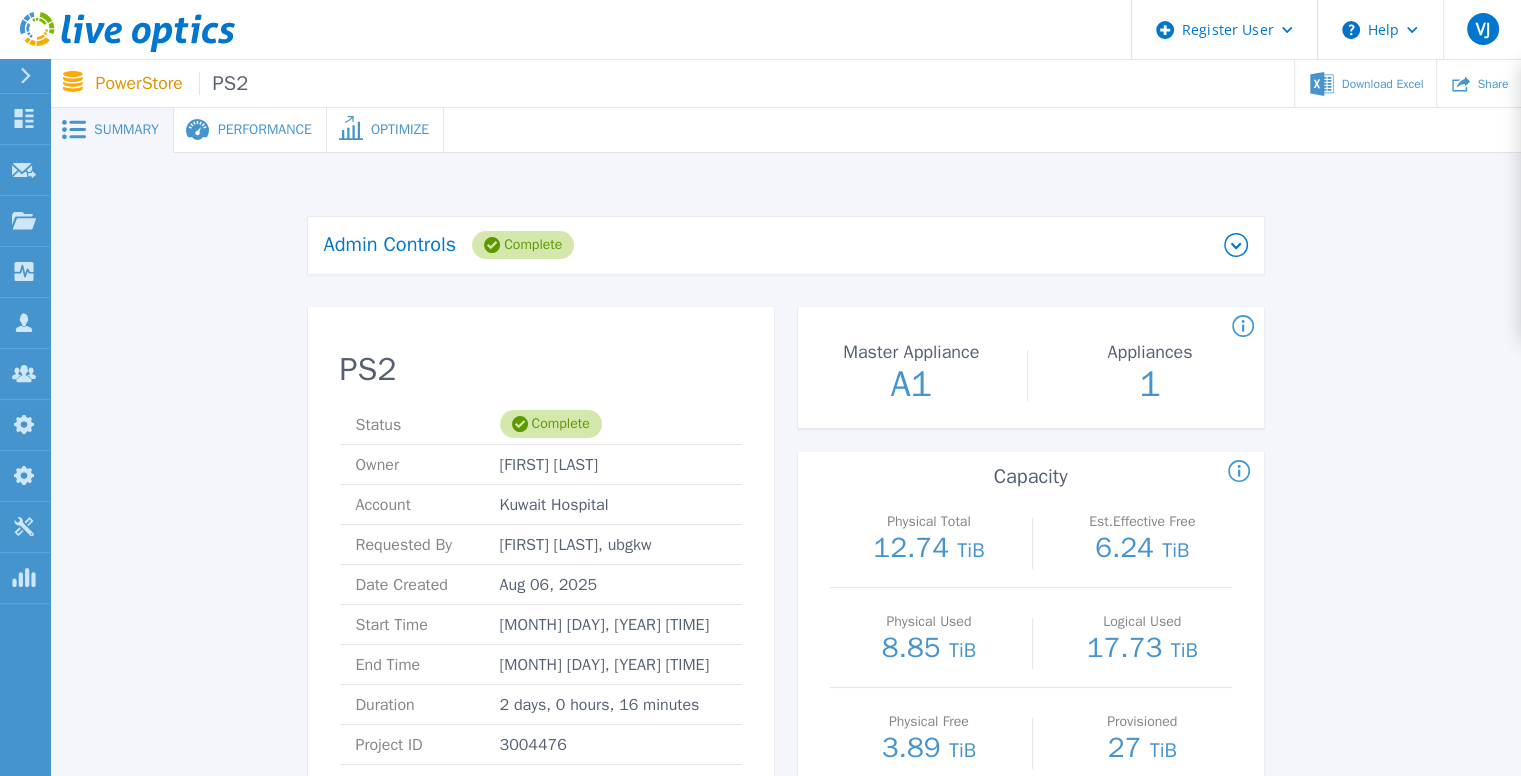 drag, startPoint x: 0, startPoint y: 0, endPoint x: 649, endPoint y: 422, distance: 774.135 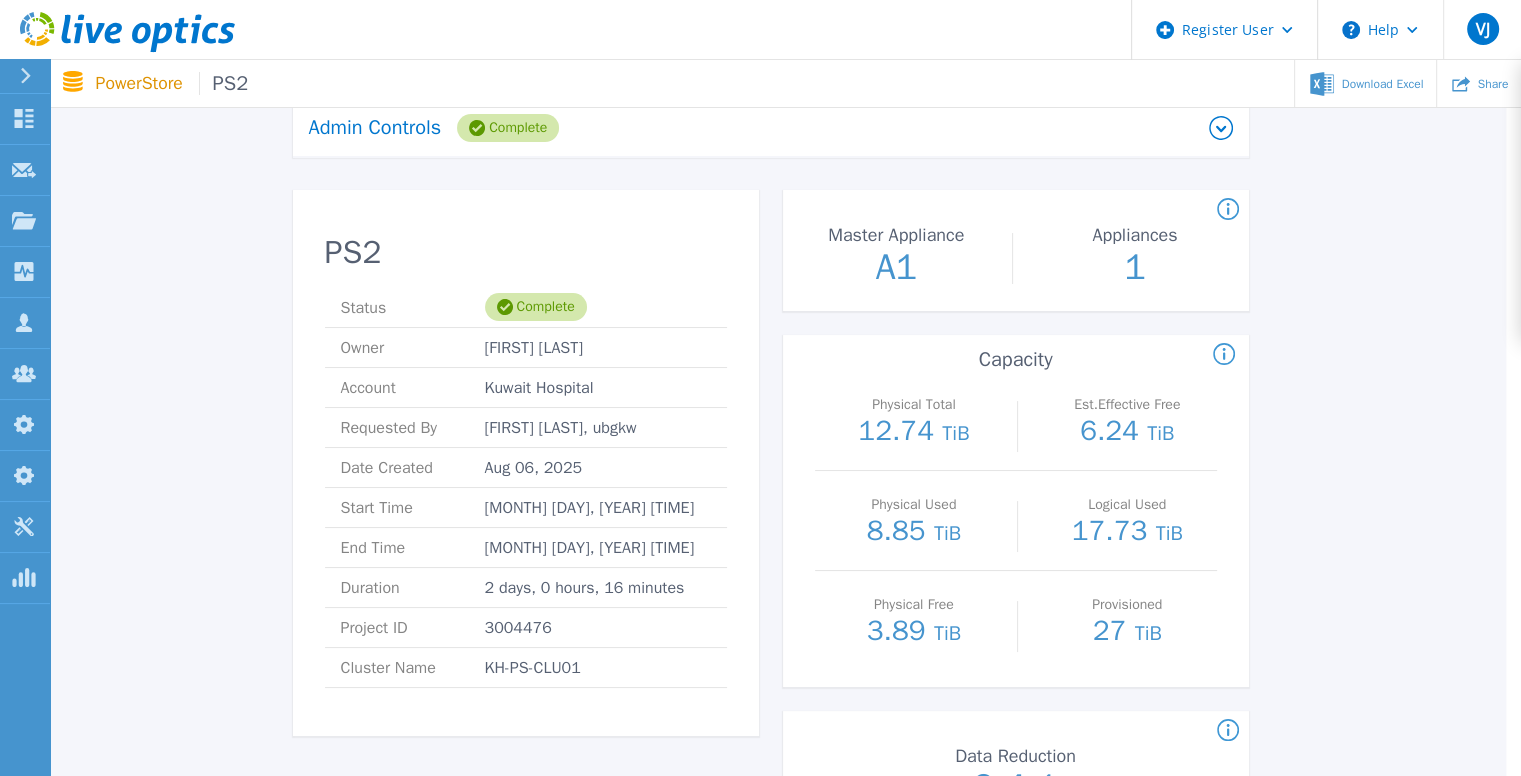 scroll, scrollTop: 0, scrollLeft: 15, axis: horizontal 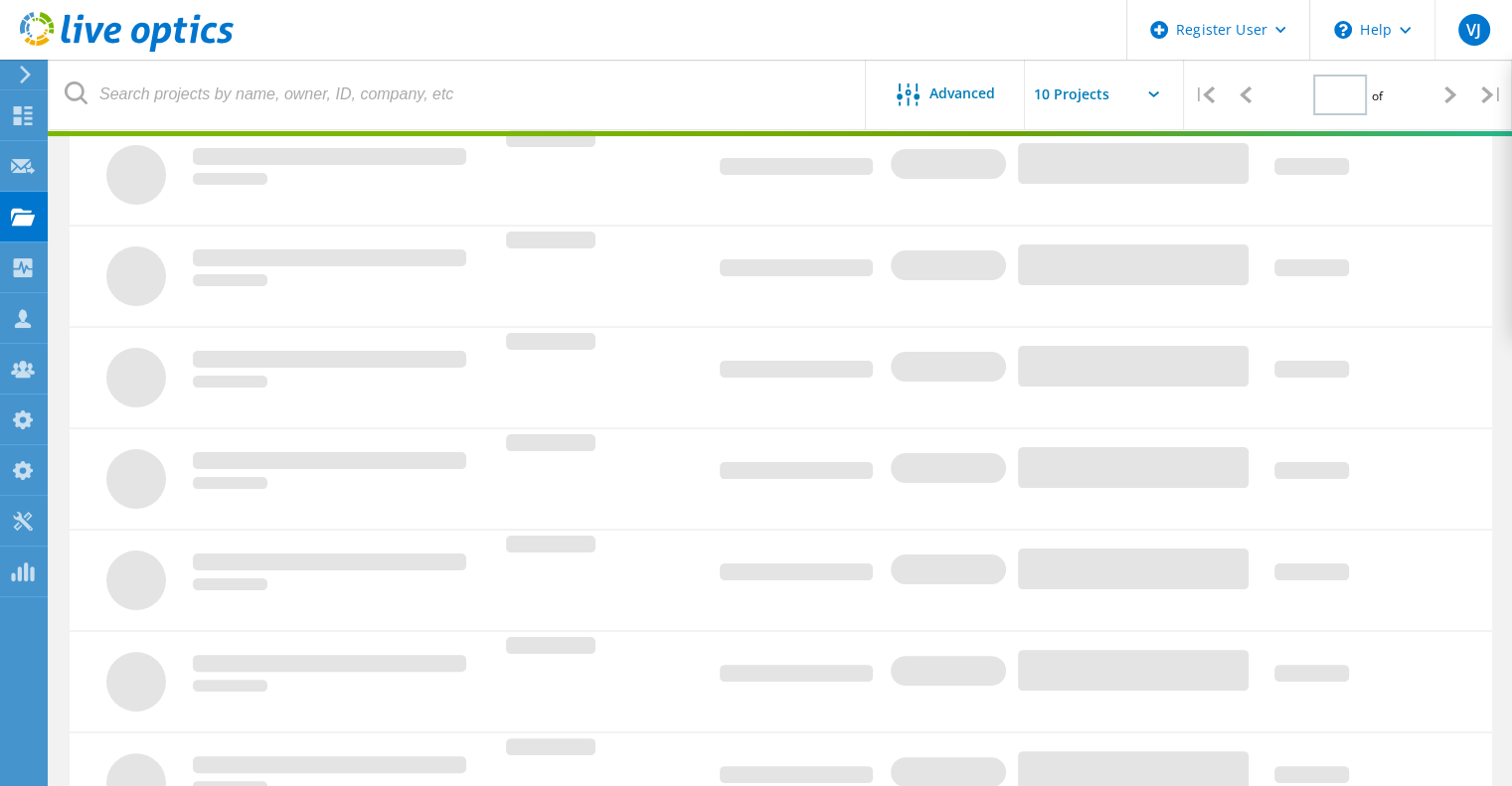 type on "1" 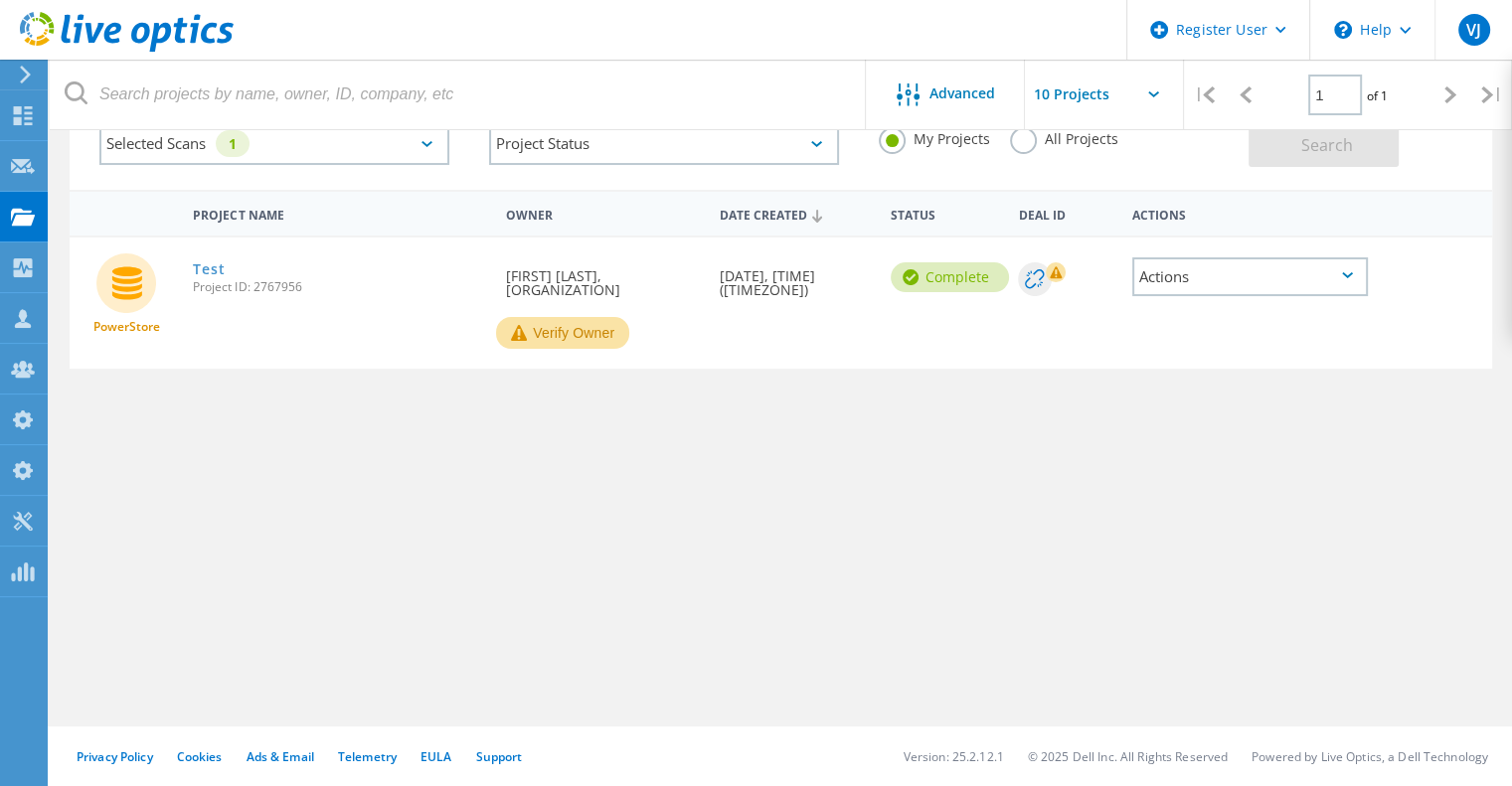 scroll, scrollTop: 0, scrollLeft: 0, axis: both 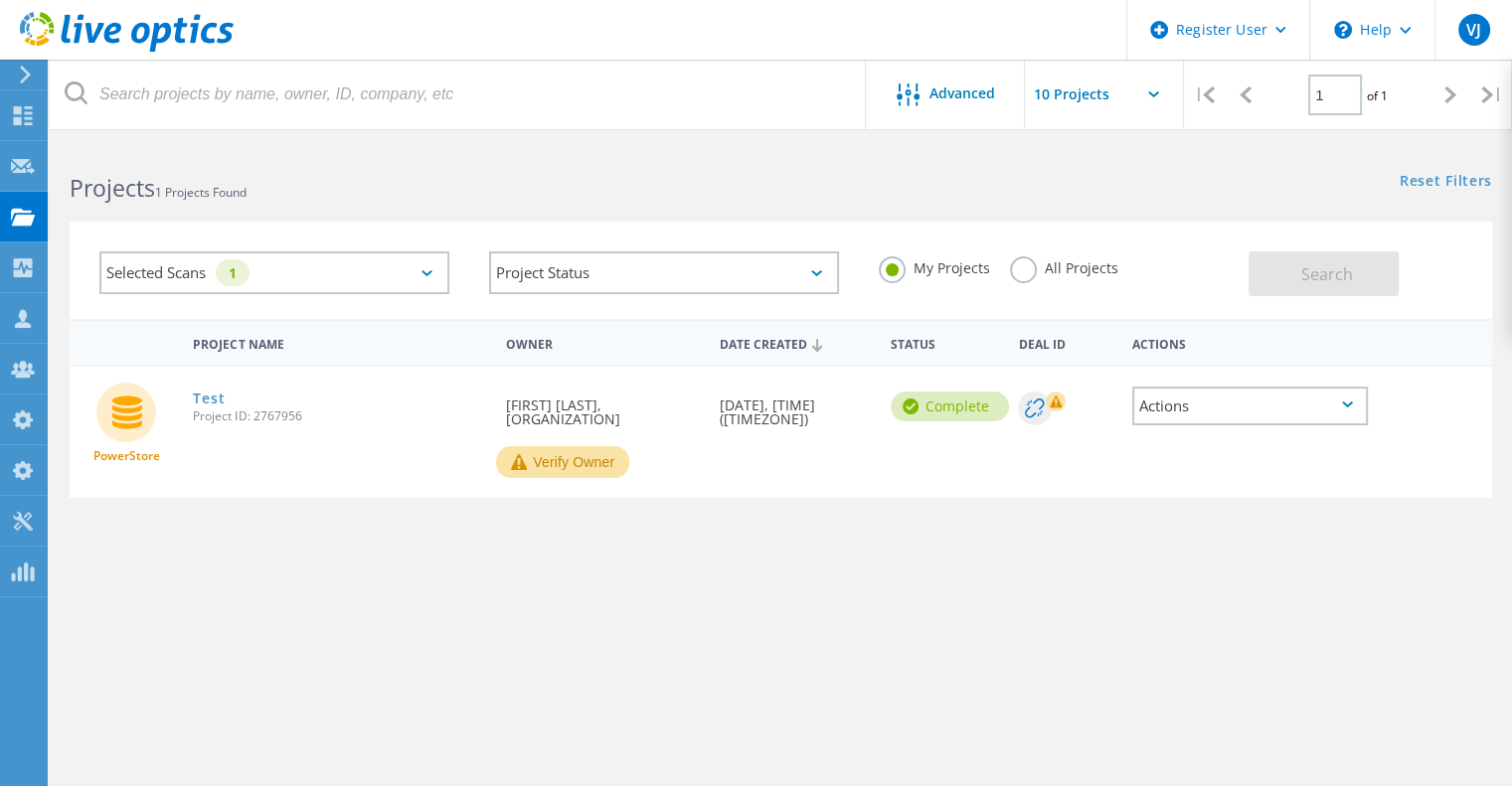 click on "All Projects" 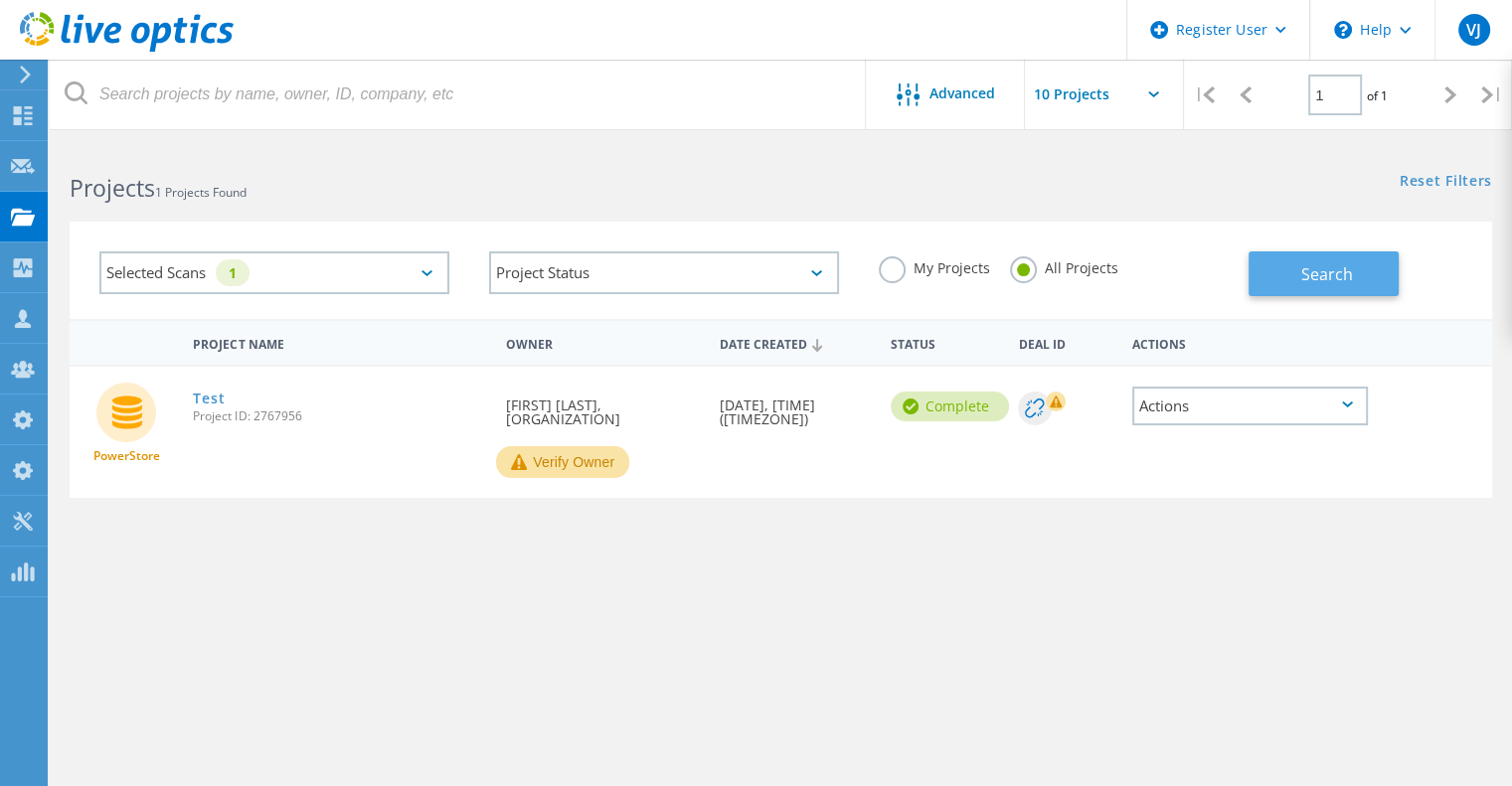 click on "Search" 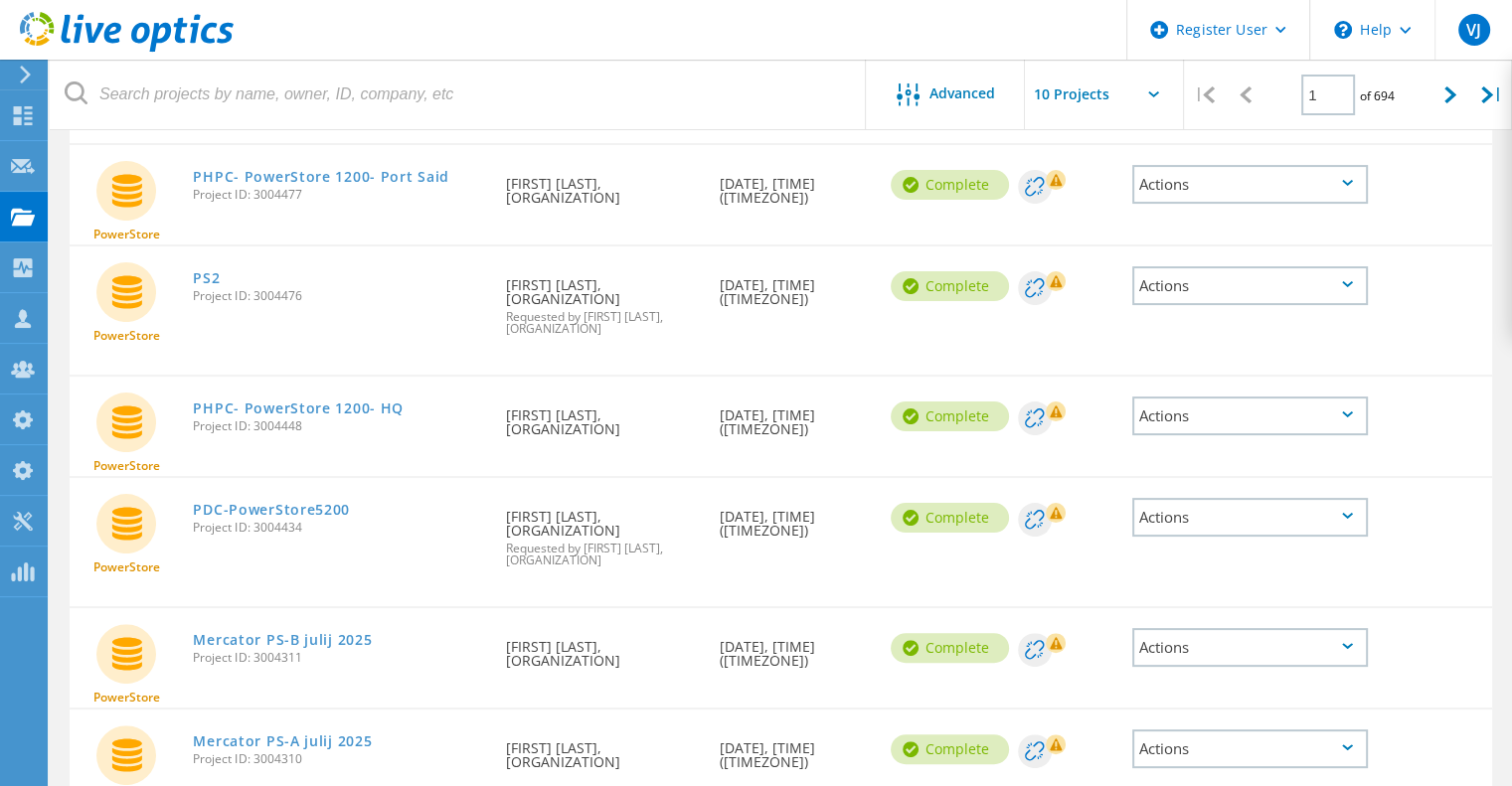 scroll, scrollTop: 342, scrollLeft: 0, axis: vertical 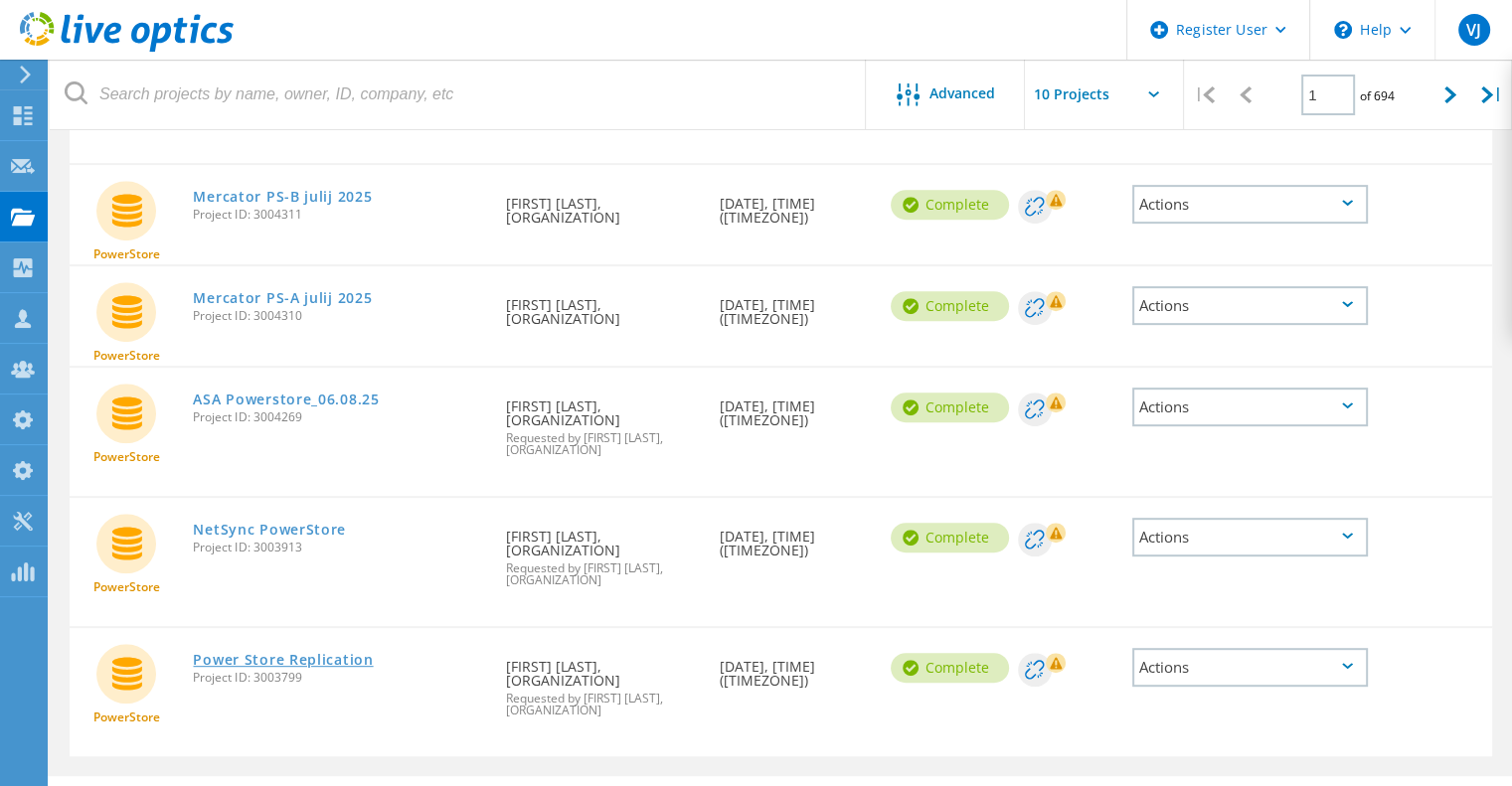 click on "Power Store Replication" 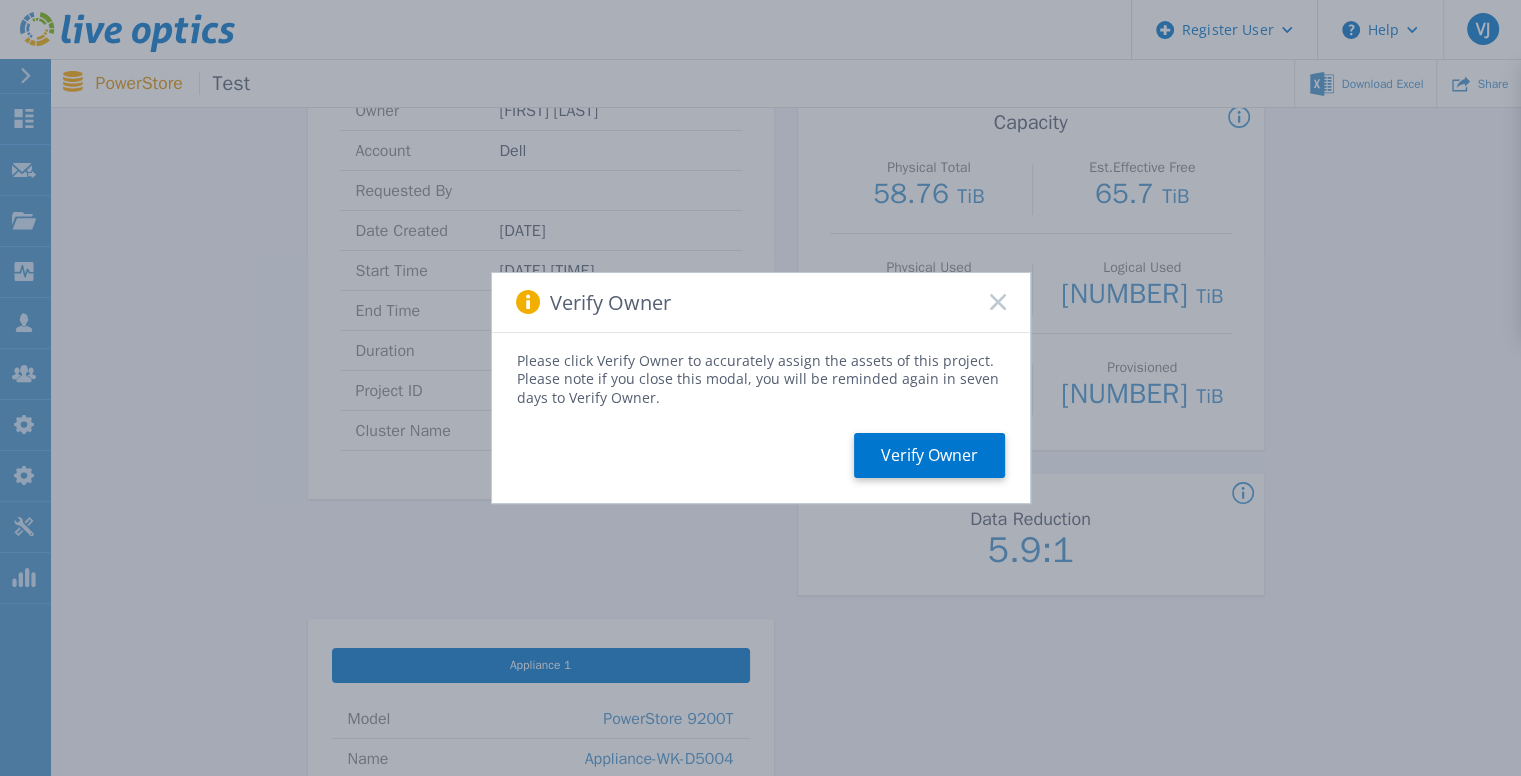 scroll, scrollTop: 439, scrollLeft: 0, axis: vertical 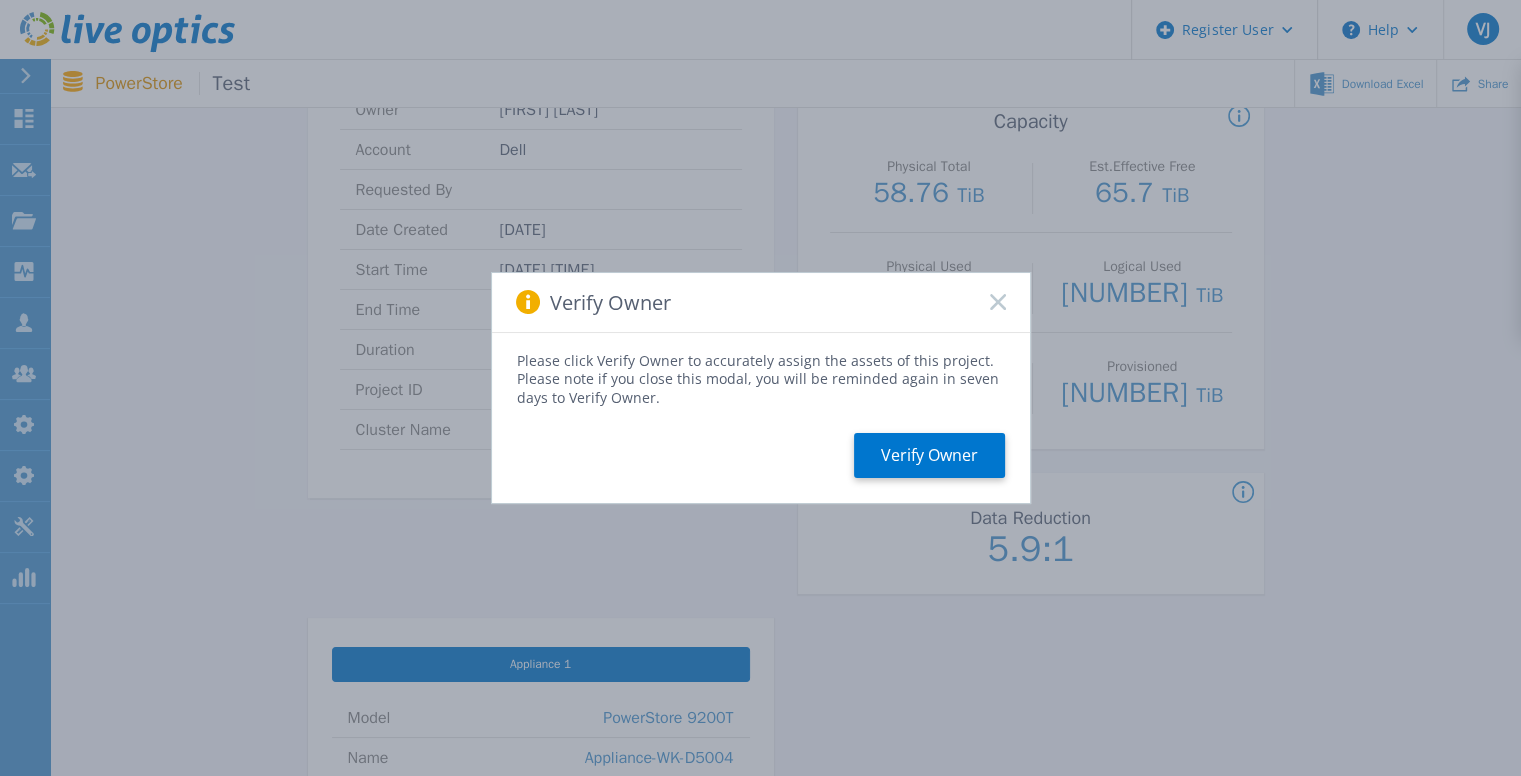 click on "Verify Owner" at bounding box center (761, 303) 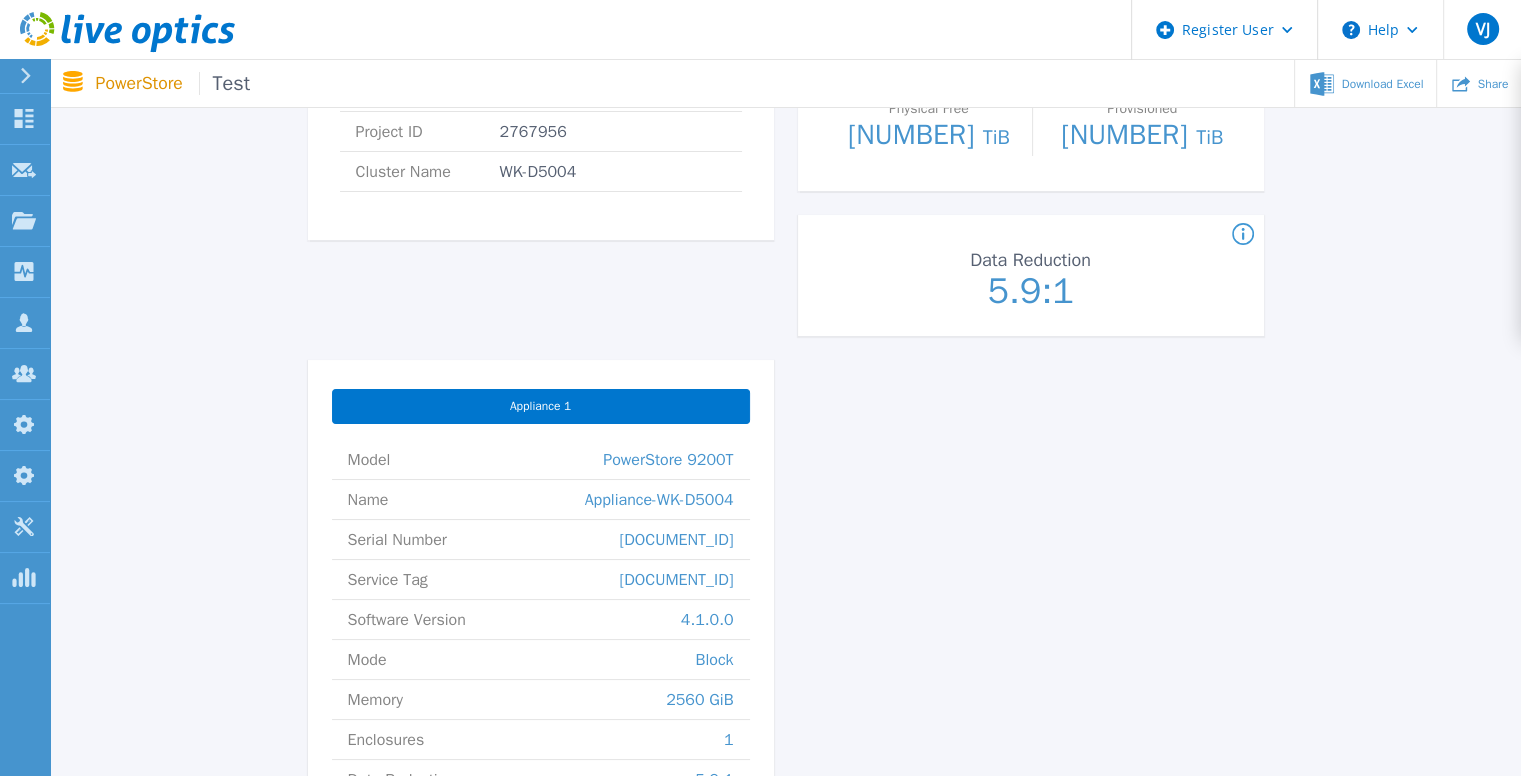 scroll, scrollTop: 795, scrollLeft: 0, axis: vertical 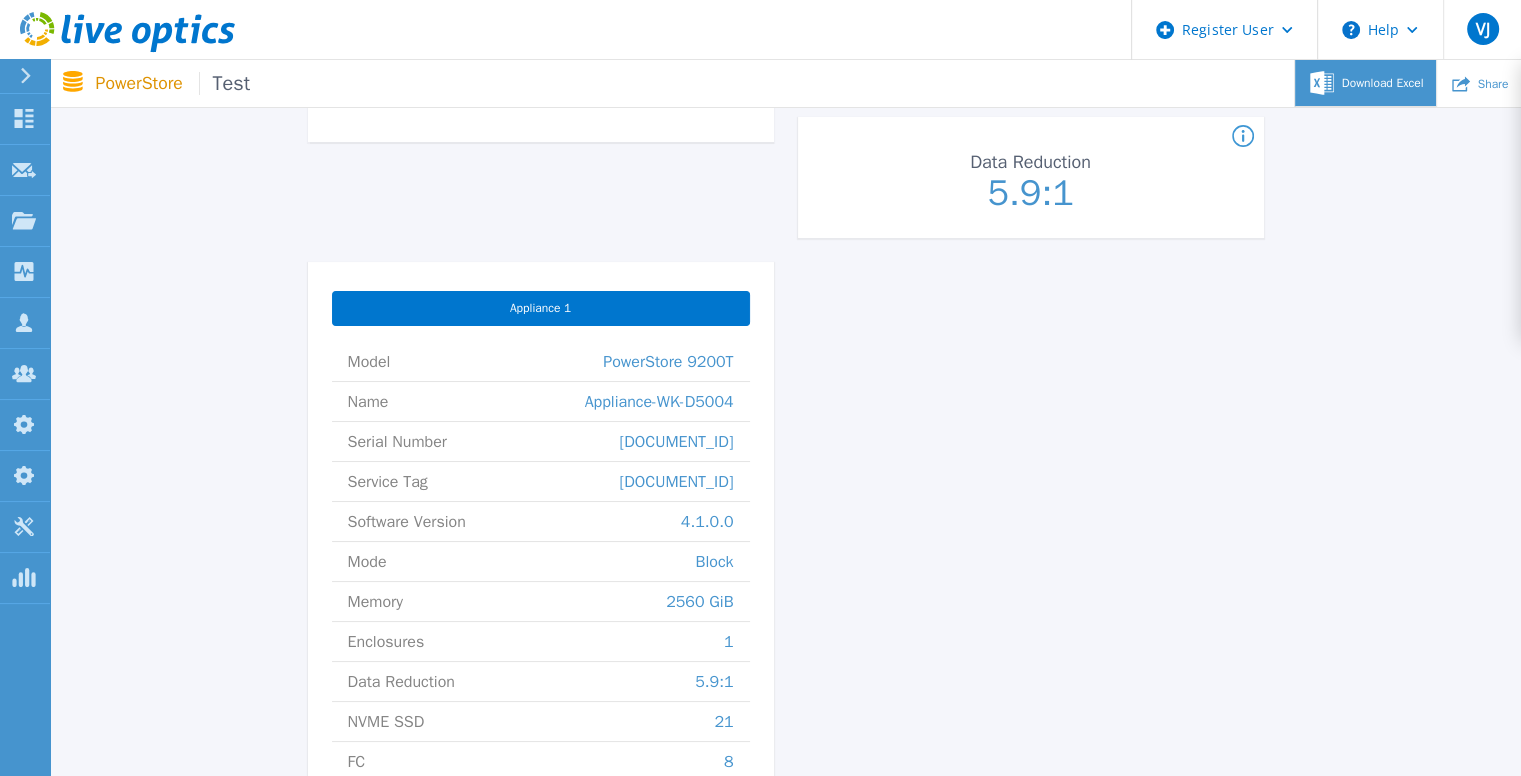 click 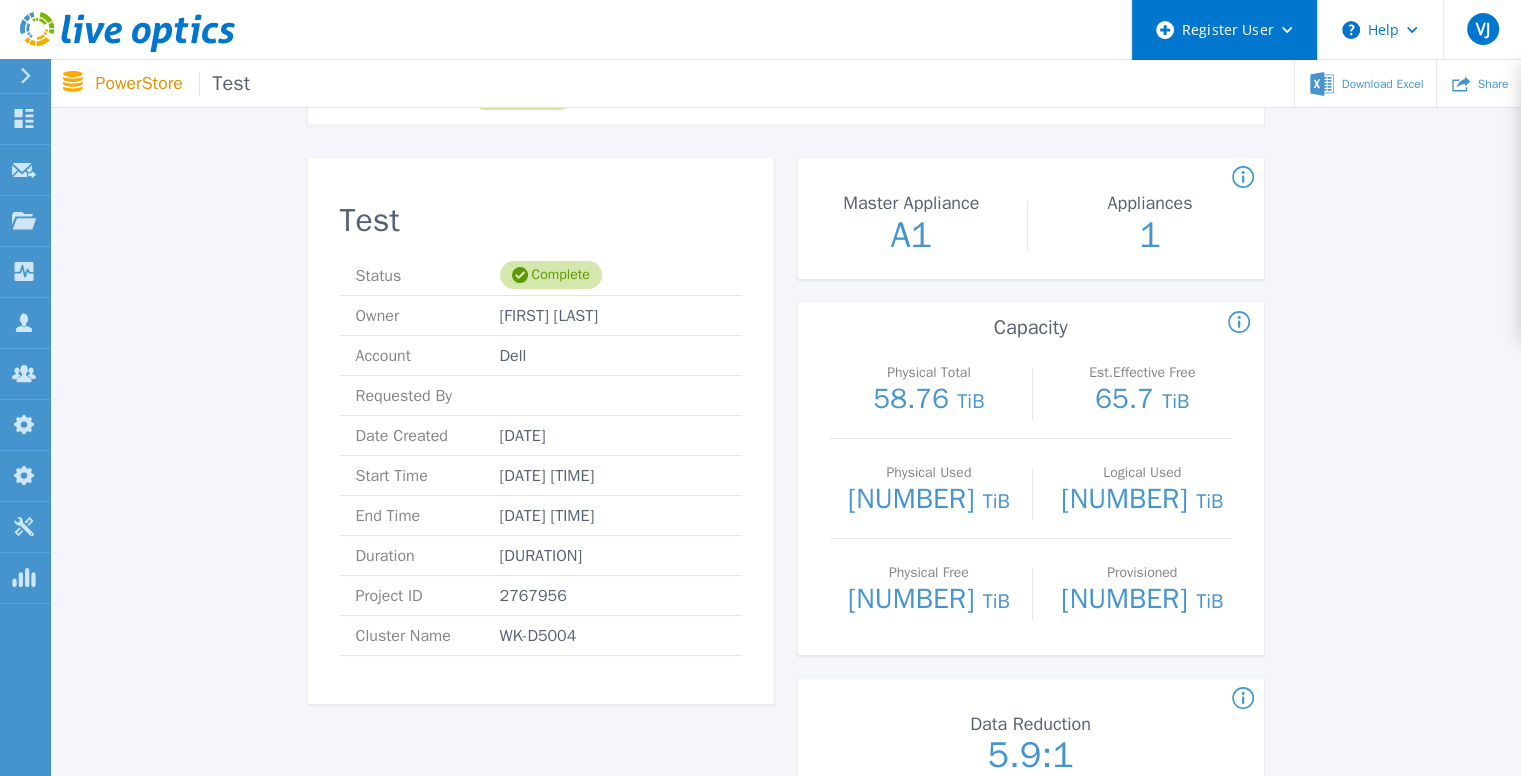 scroll, scrollTop: 81, scrollLeft: 0, axis: vertical 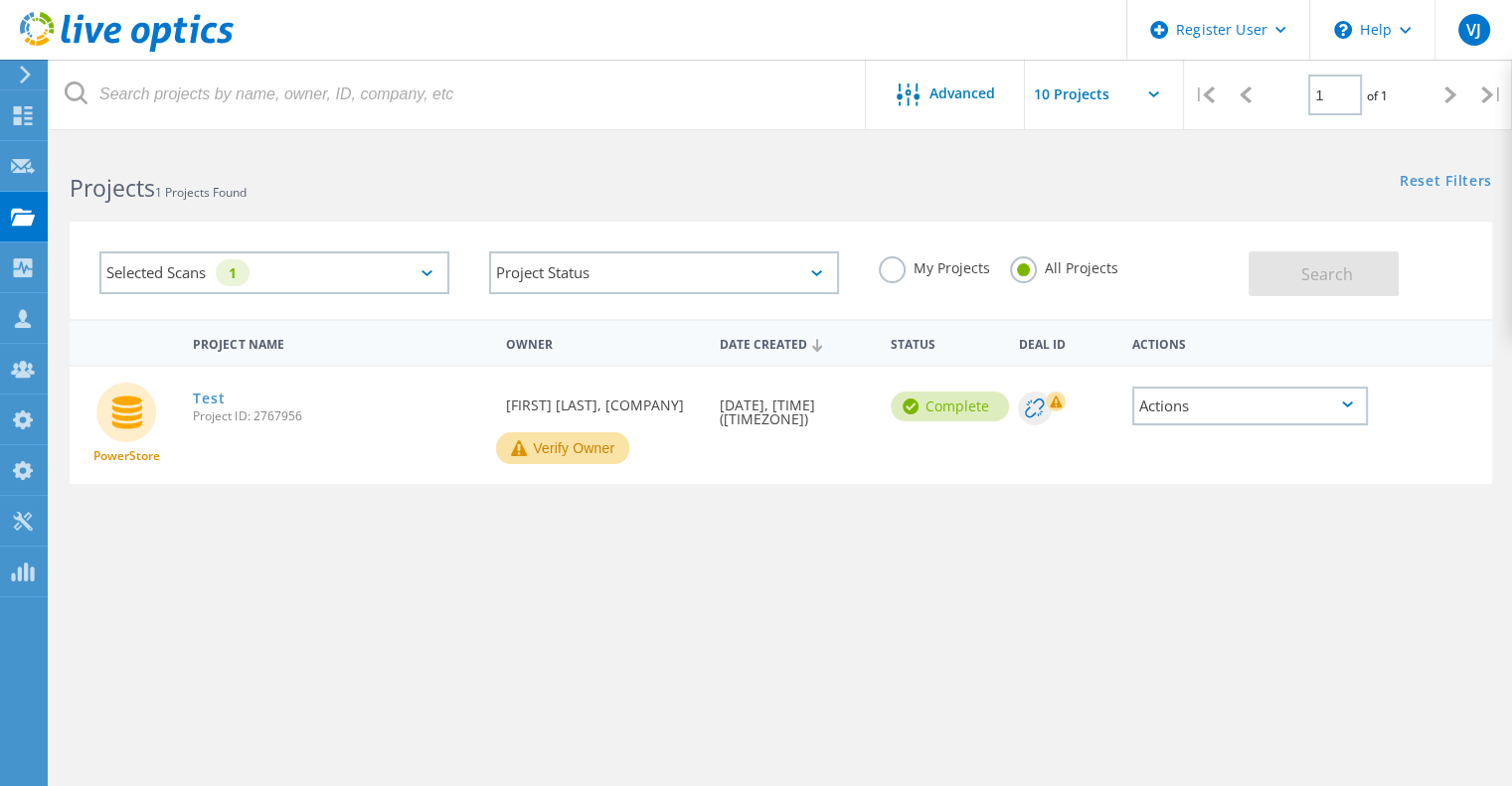 click on "Search" 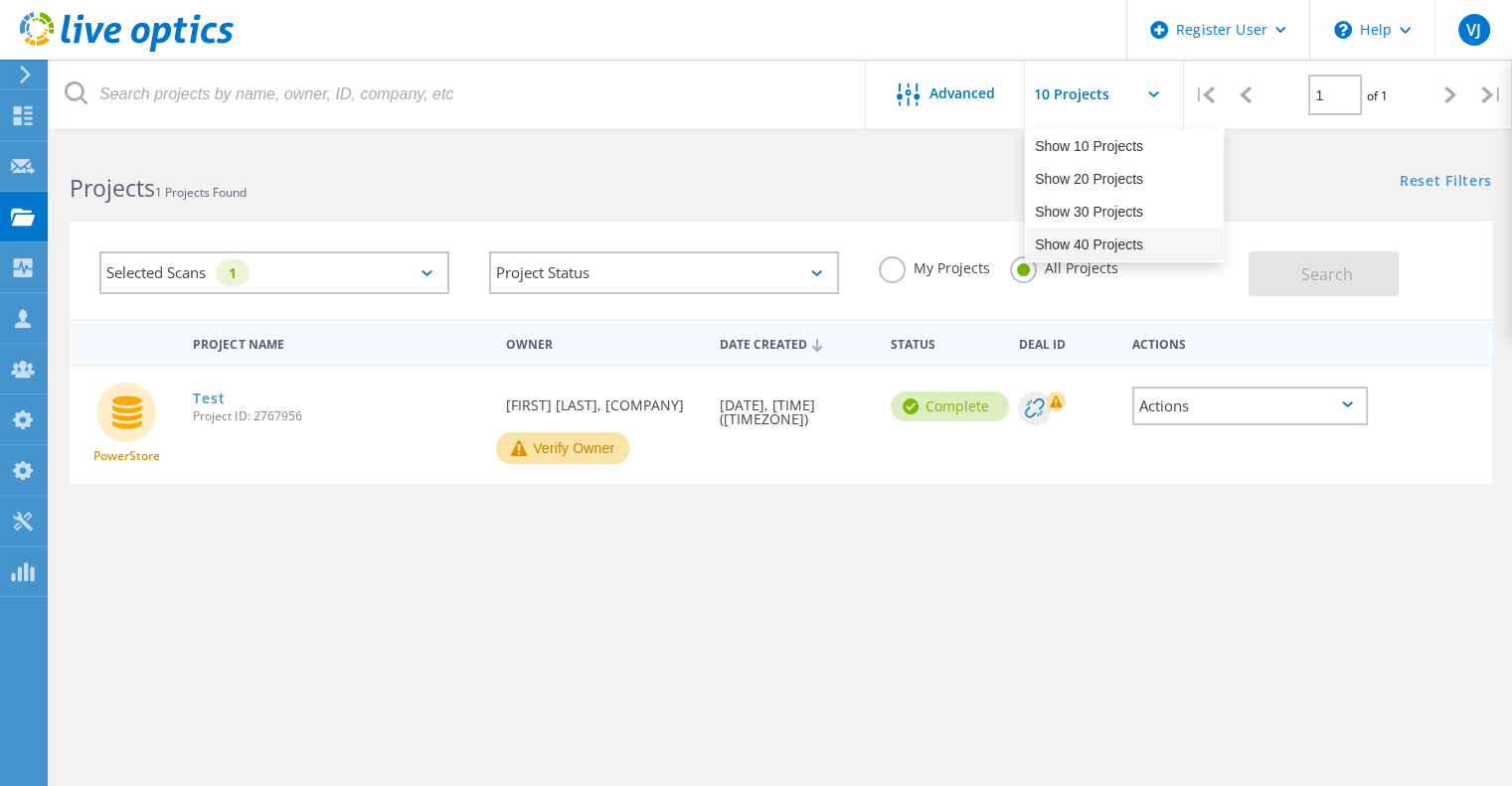 click on "Show 40 Projects" at bounding box center [1124, 244] 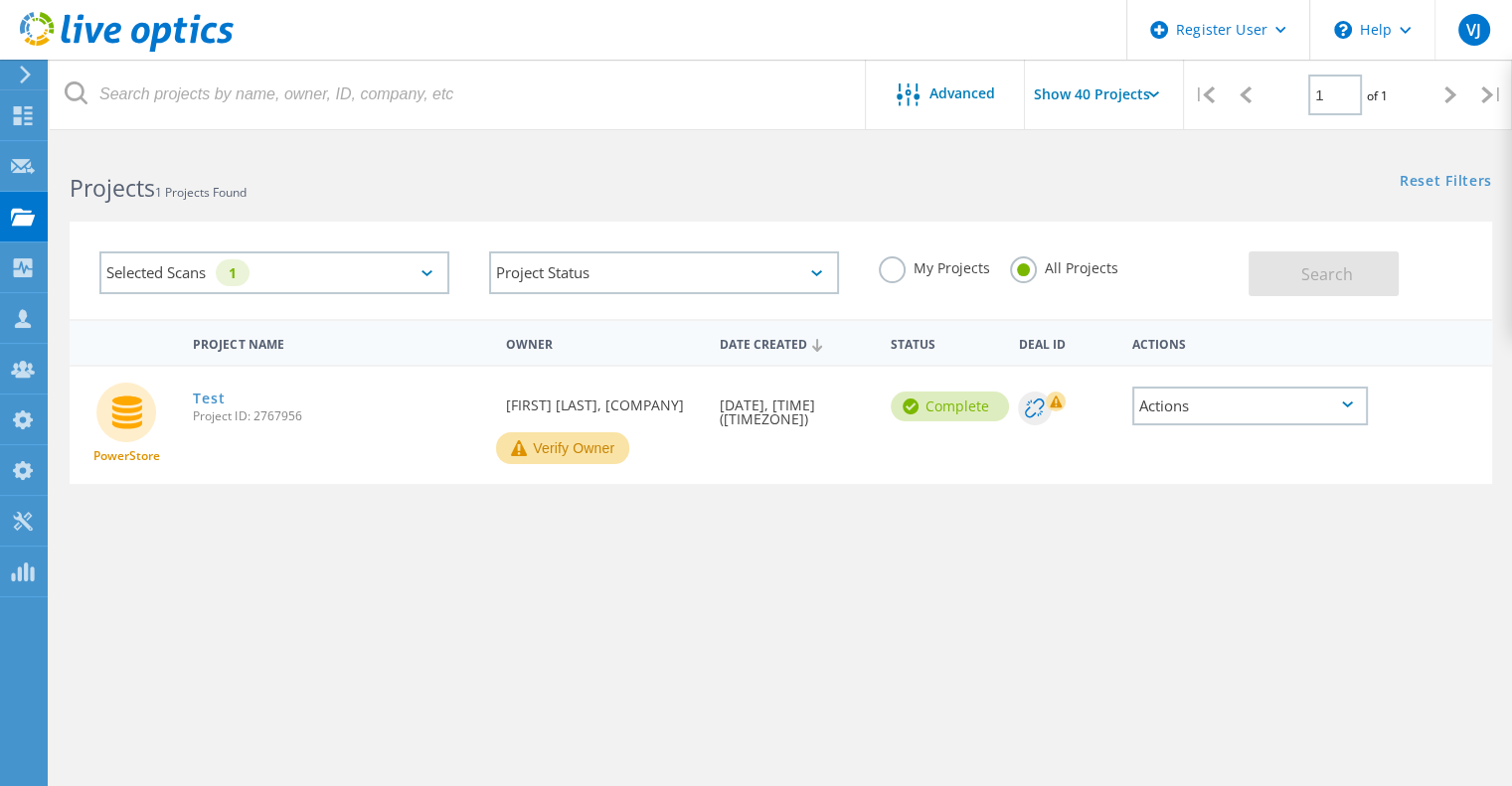 click on "Selected Scans   1" 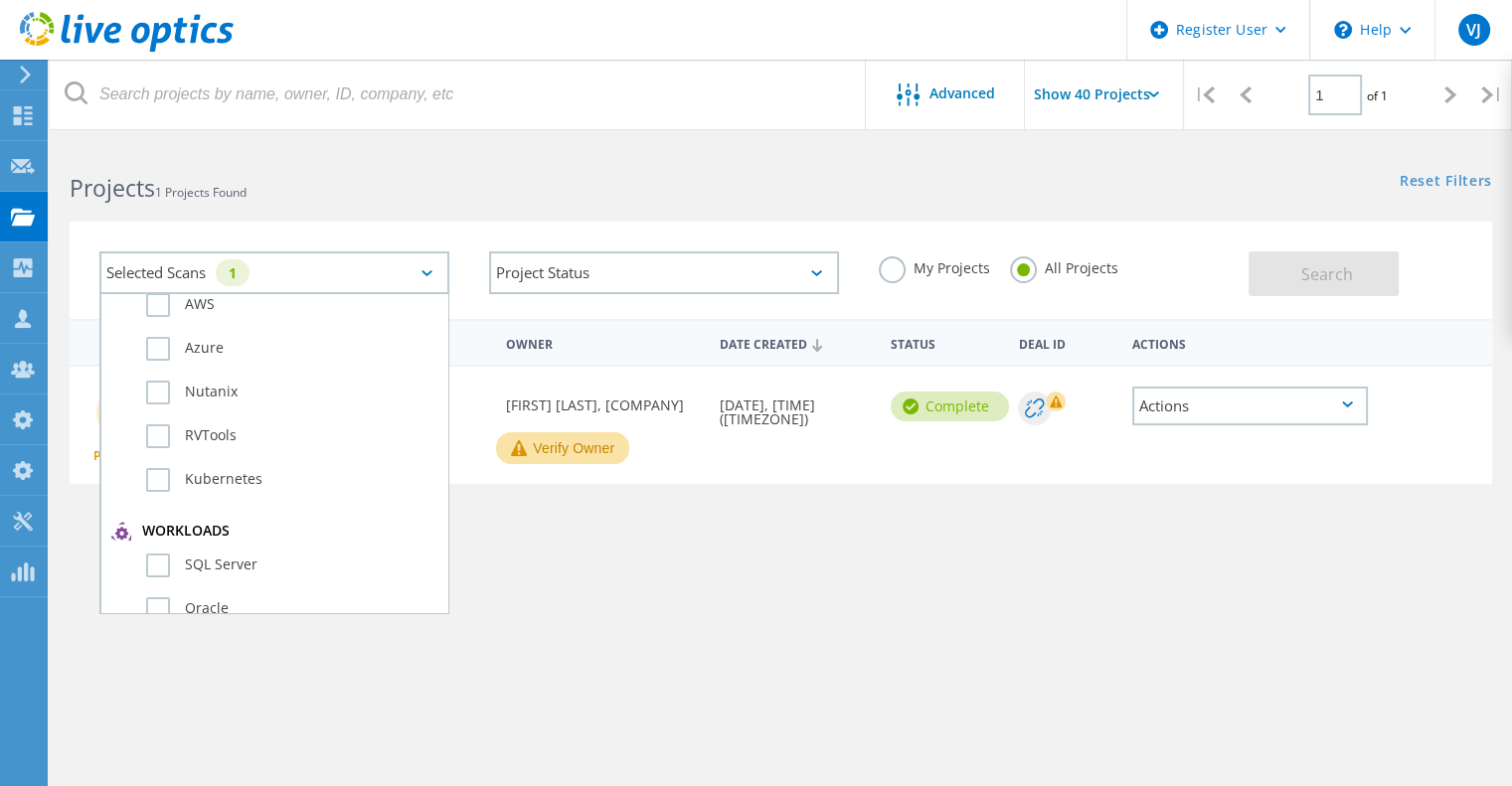 scroll, scrollTop: 15, scrollLeft: 0, axis: vertical 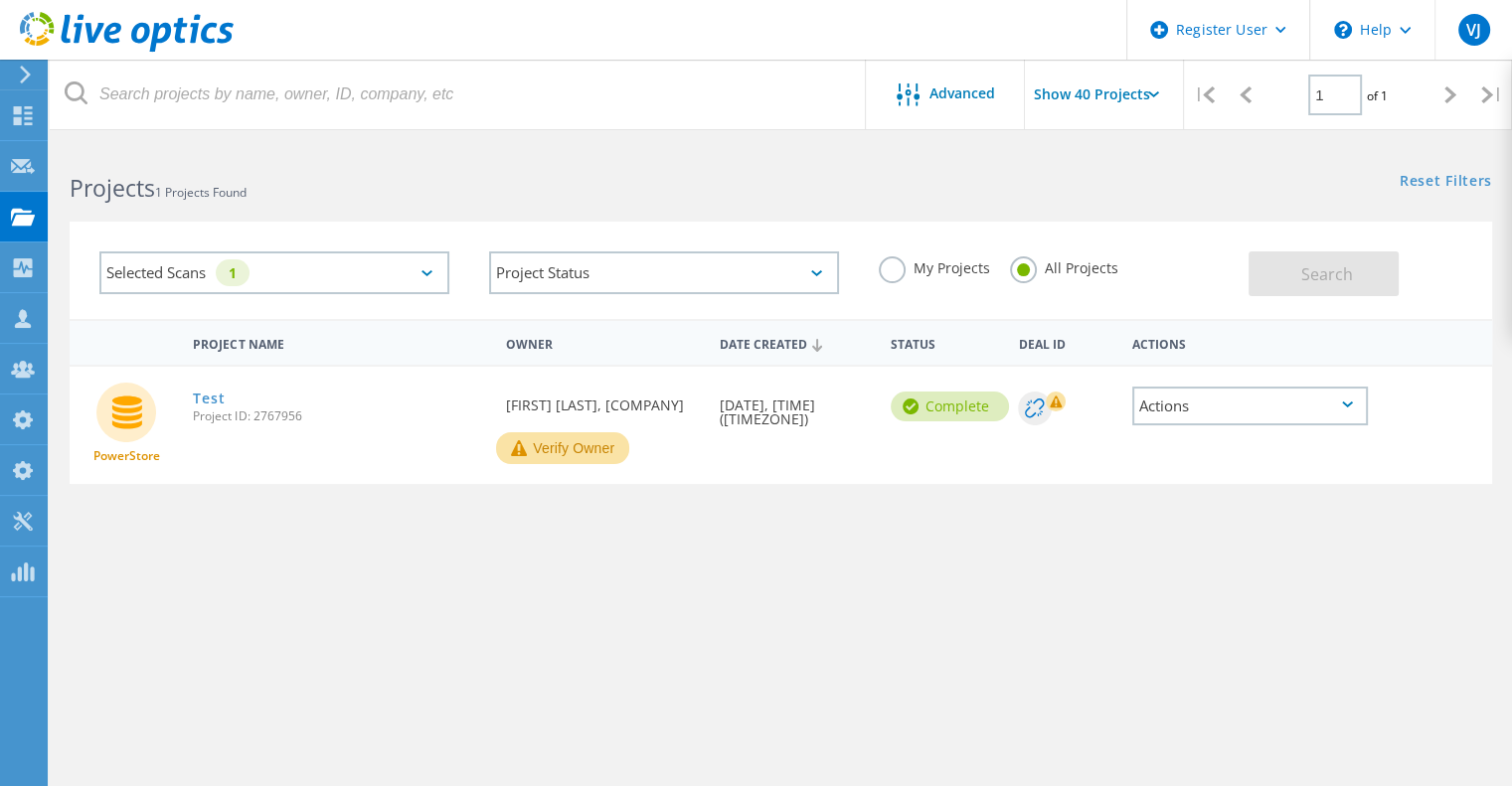 click on "My Projects" 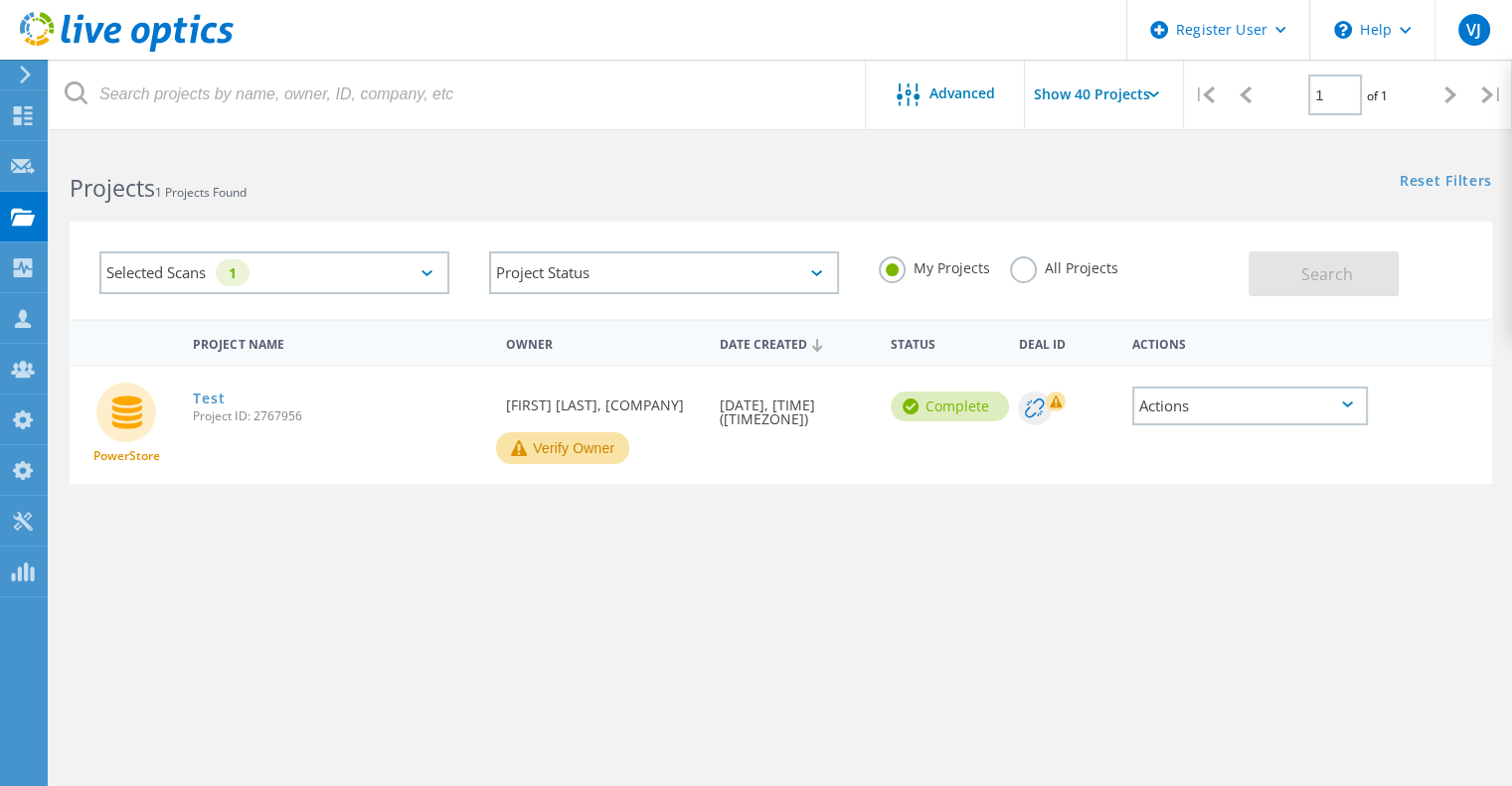 click on "All Projects" 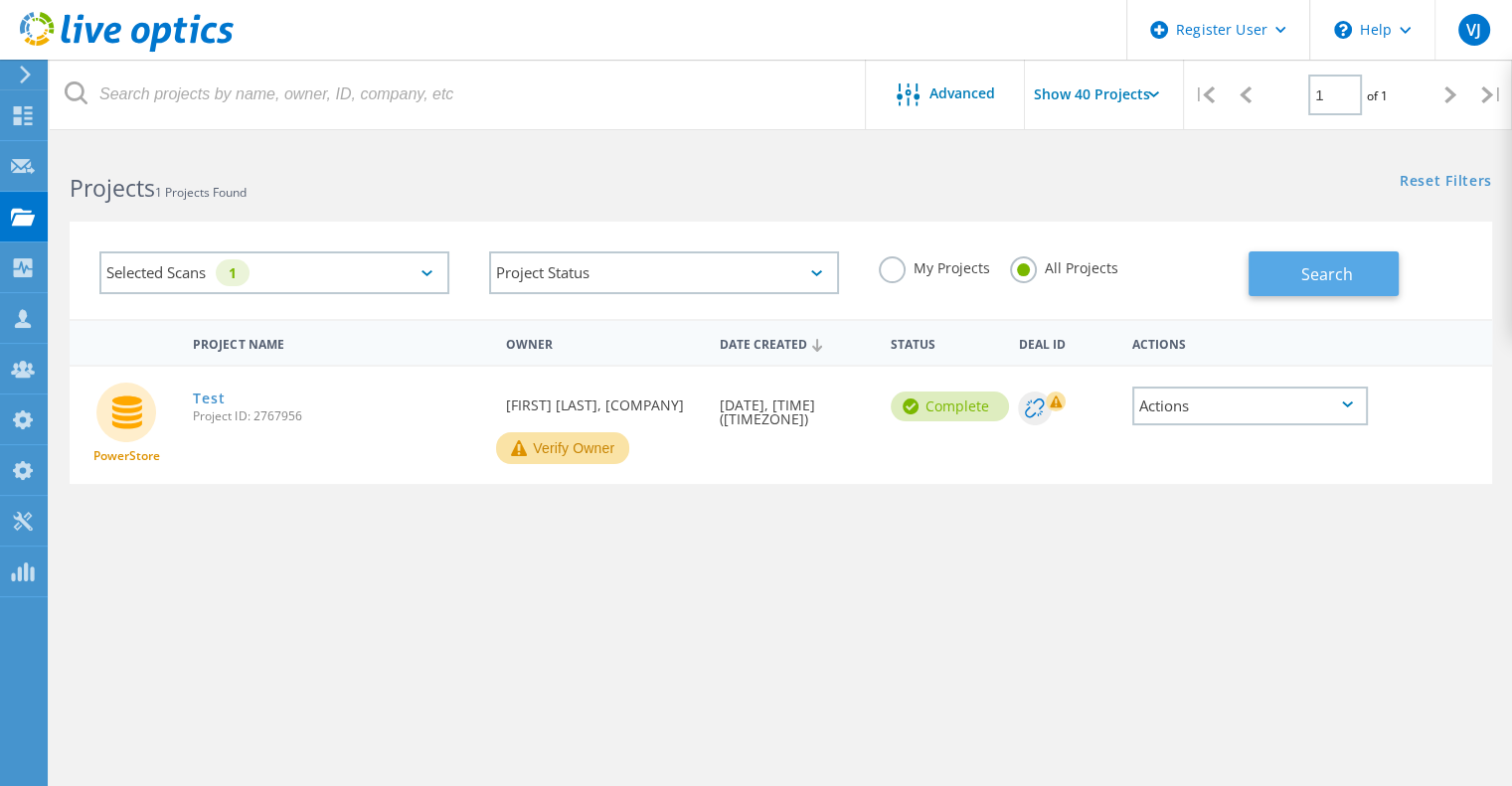 click on "Search" 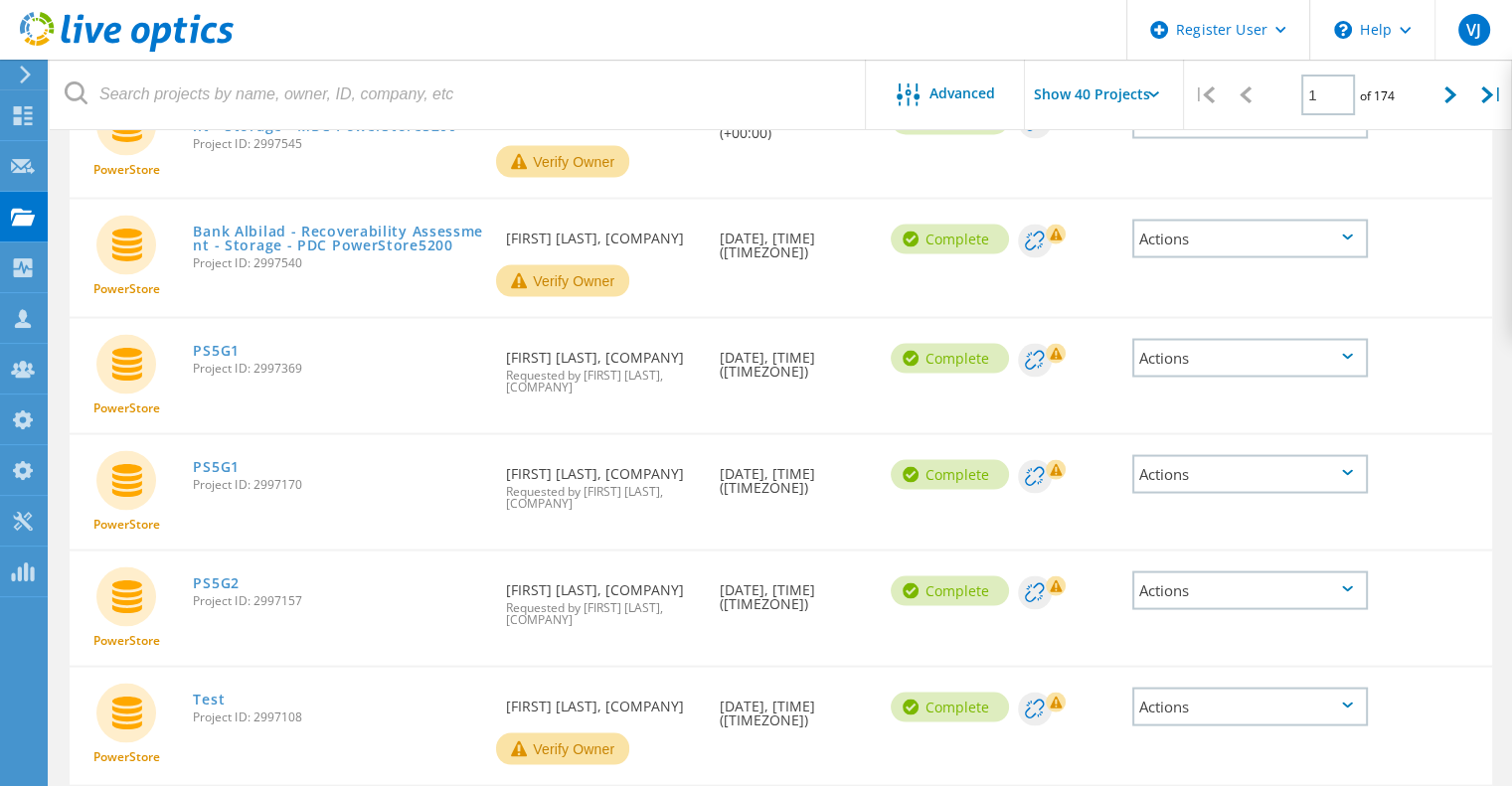 scroll, scrollTop: 3810, scrollLeft: 0, axis: vertical 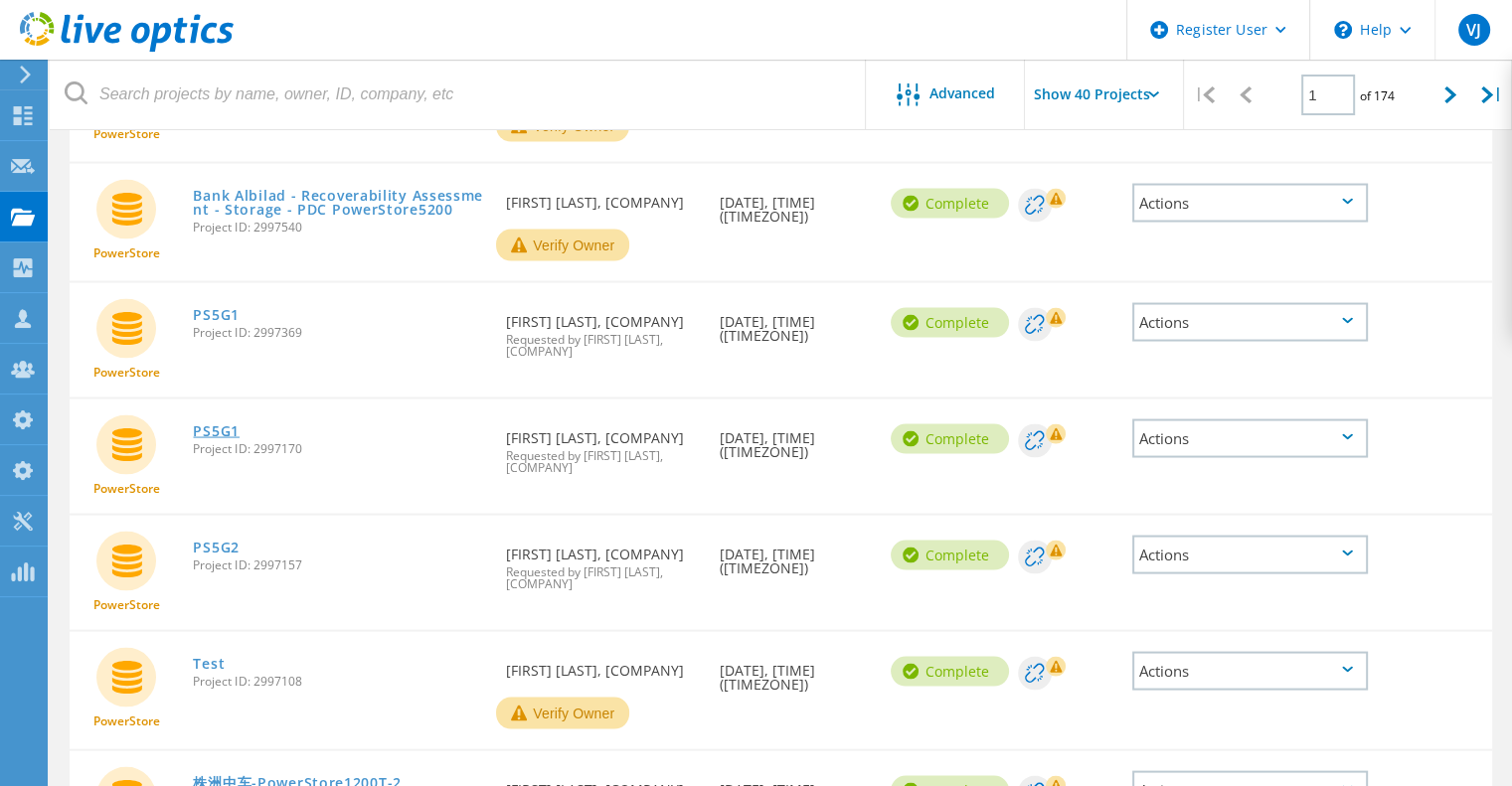 click on "PS5G1" 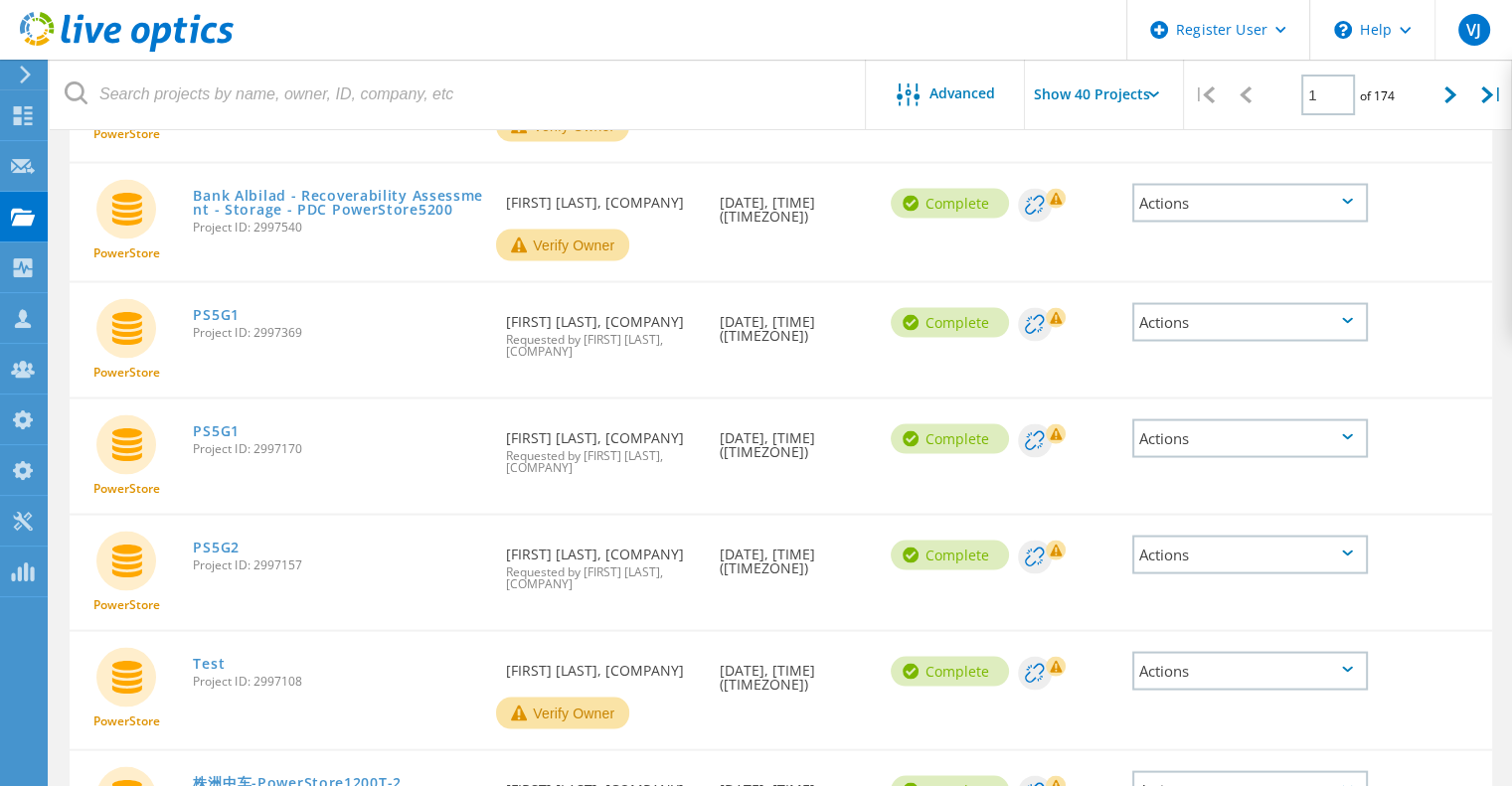 scroll, scrollTop: 4184, scrollLeft: 0, axis: vertical 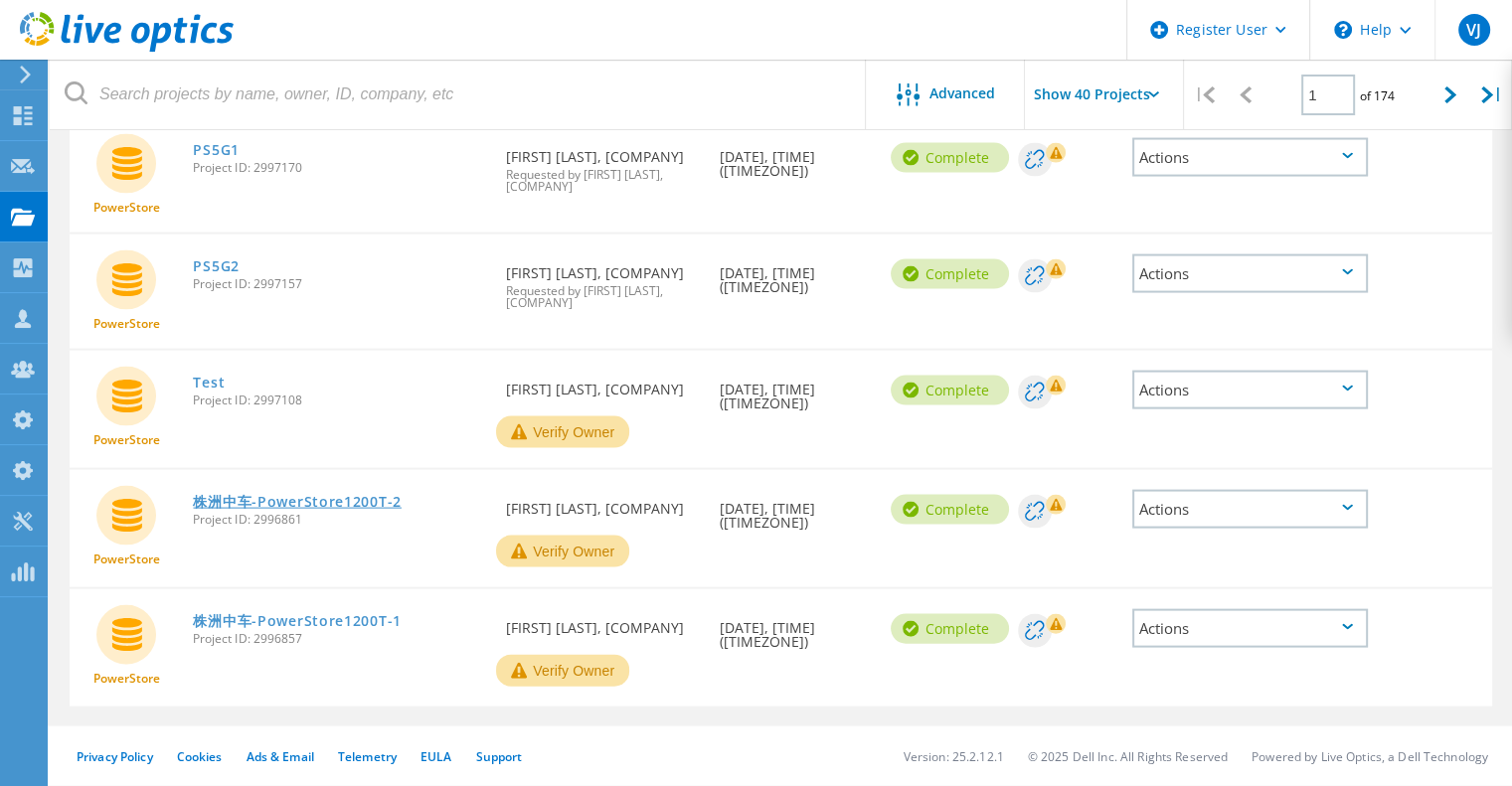 click on "株洲中车-PowerStore1200T-2" 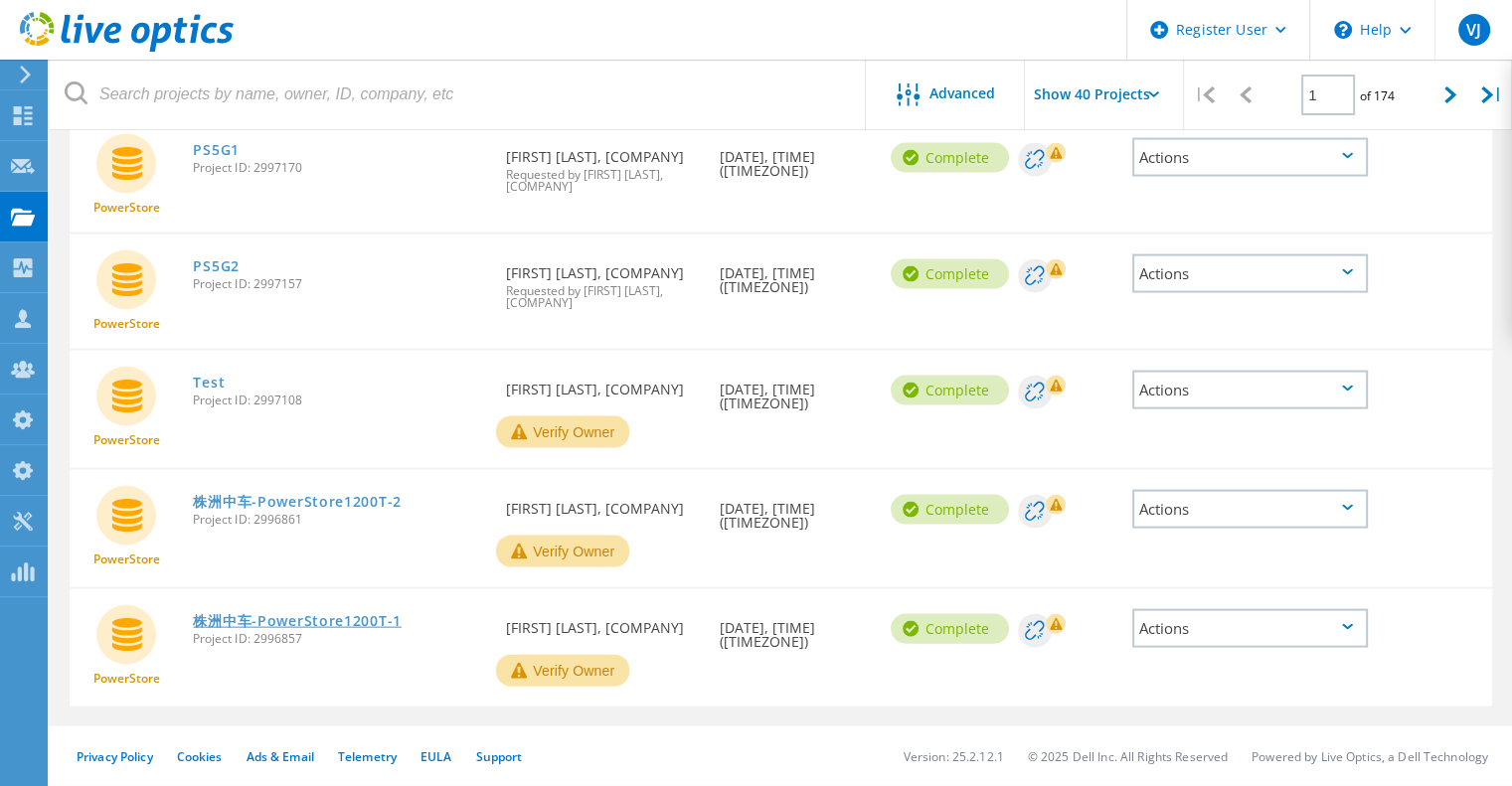 click on "株洲中车-PowerStore1200T-1" 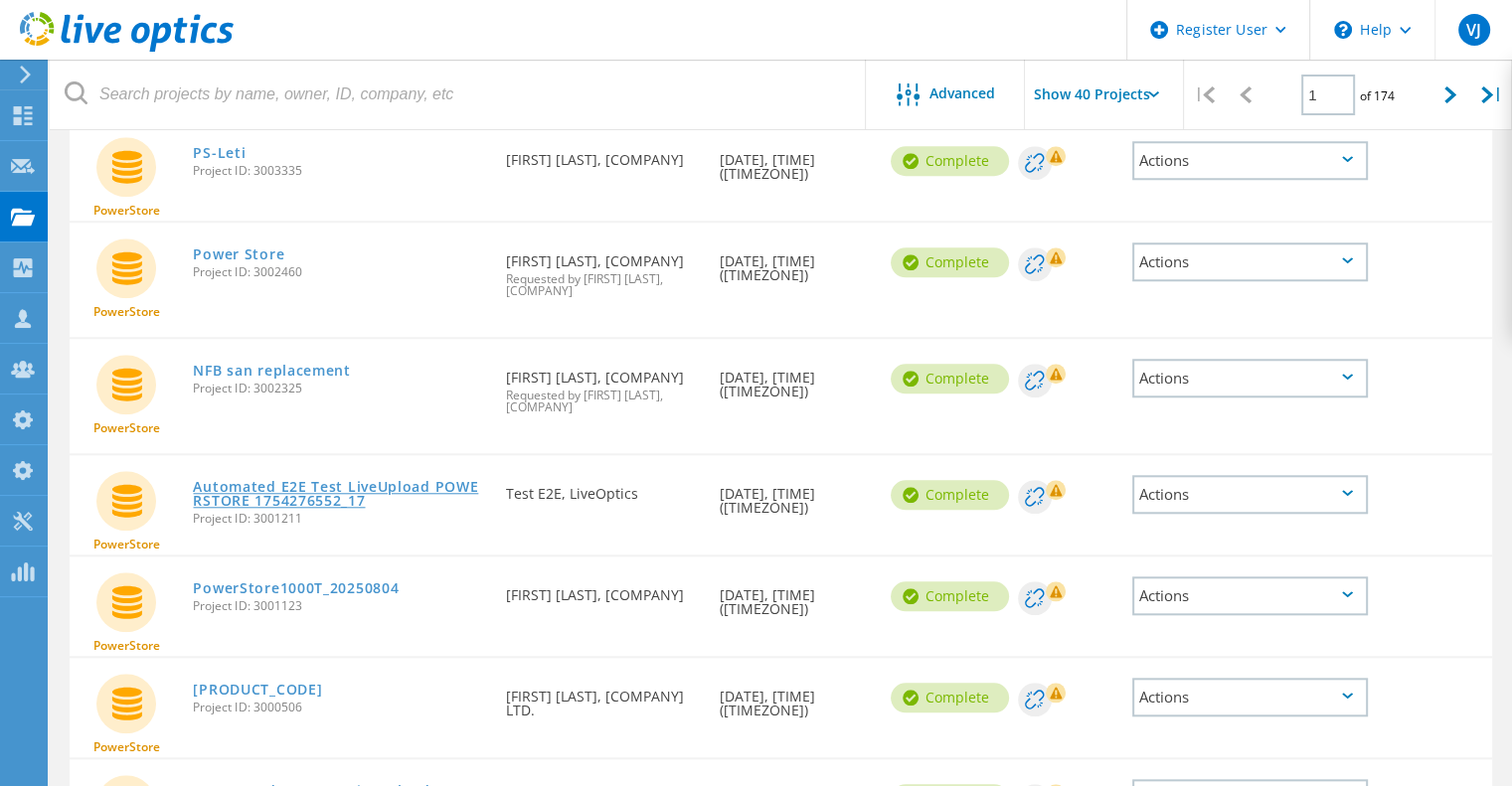 scroll, scrollTop: 1701, scrollLeft: 0, axis: vertical 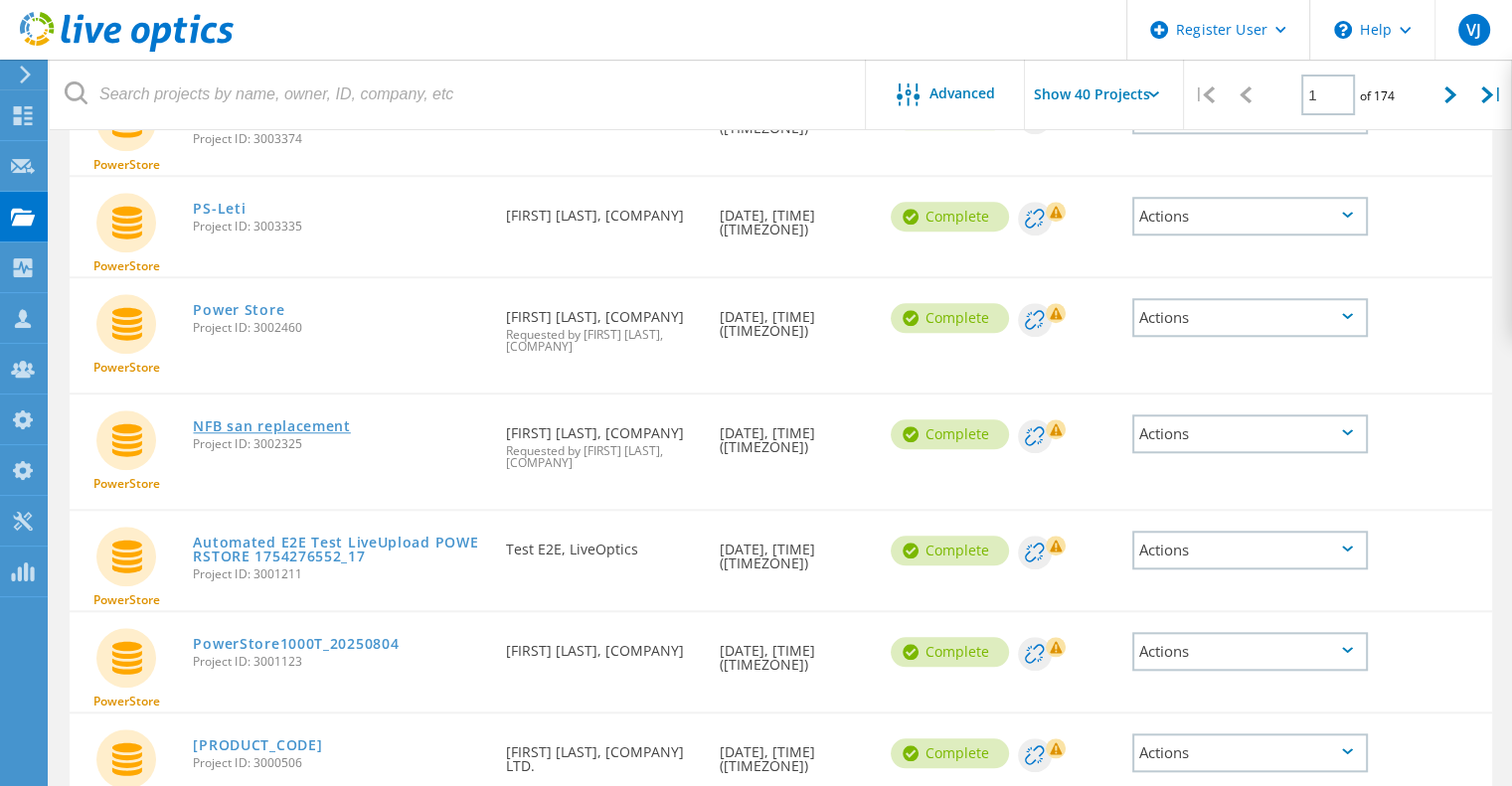 click on "NFB san replacement" 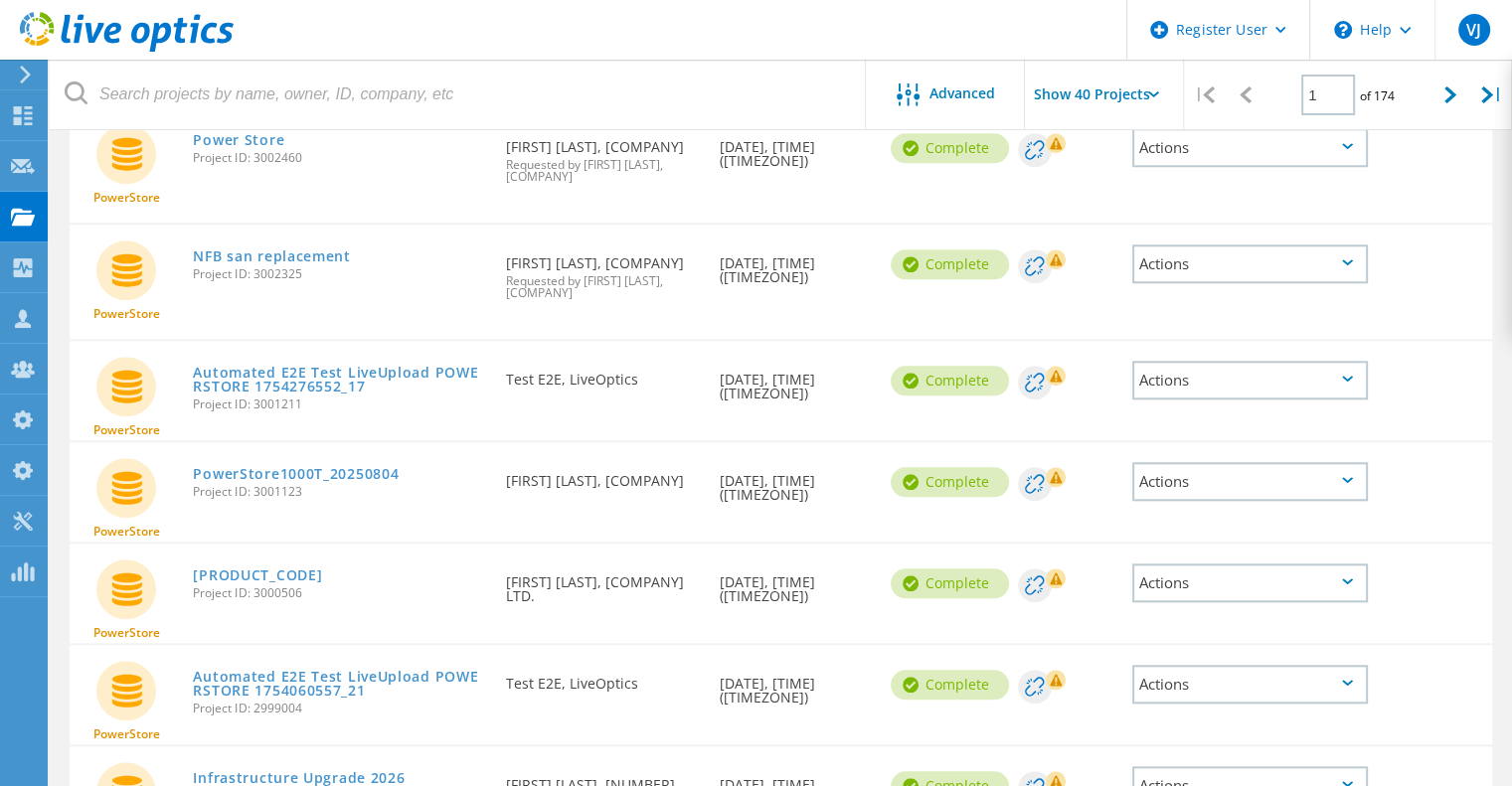 scroll, scrollTop: 1850, scrollLeft: 0, axis: vertical 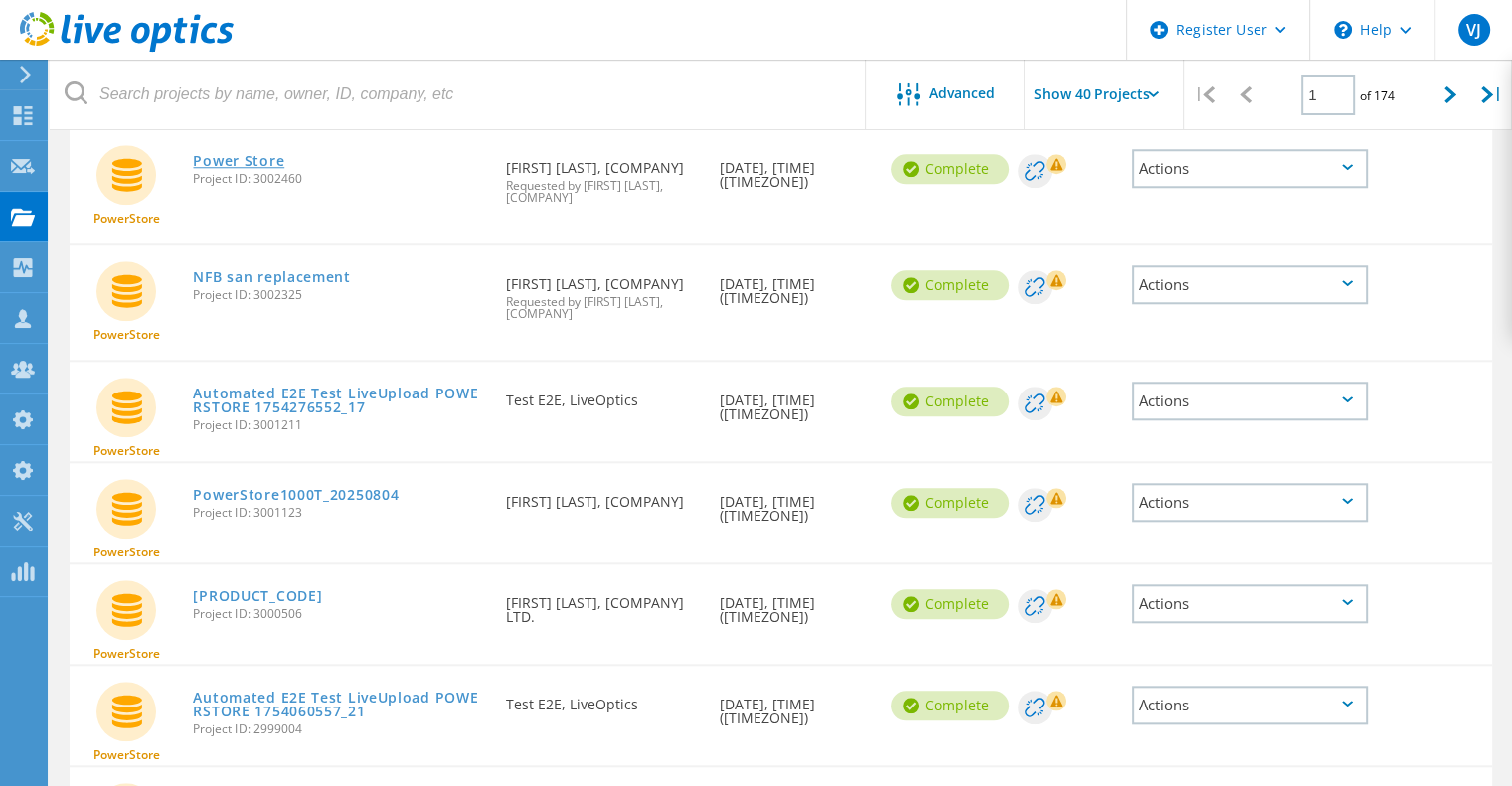 click on "Power Store" 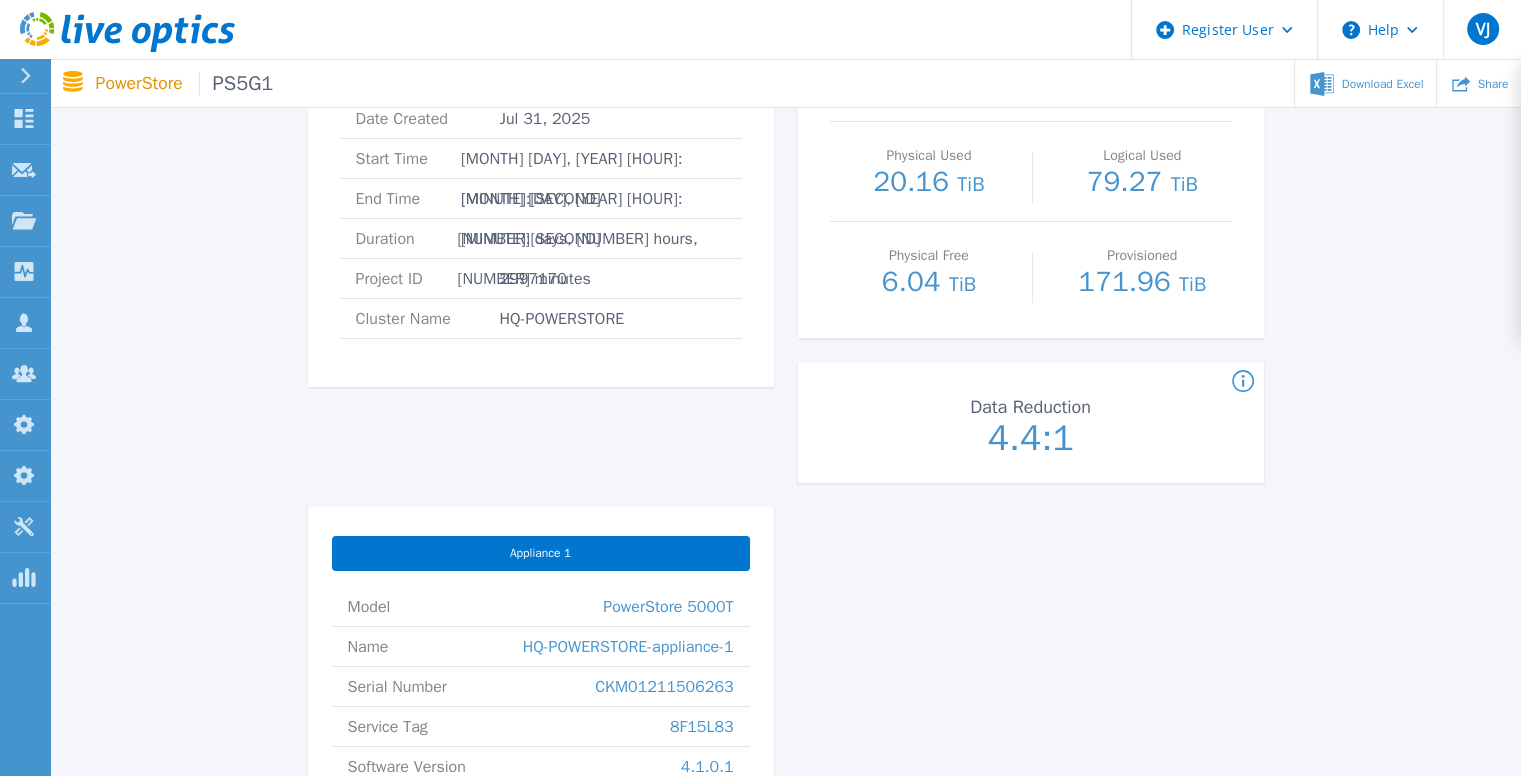 scroll, scrollTop: 730, scrollLeft: 0, axis: vertical 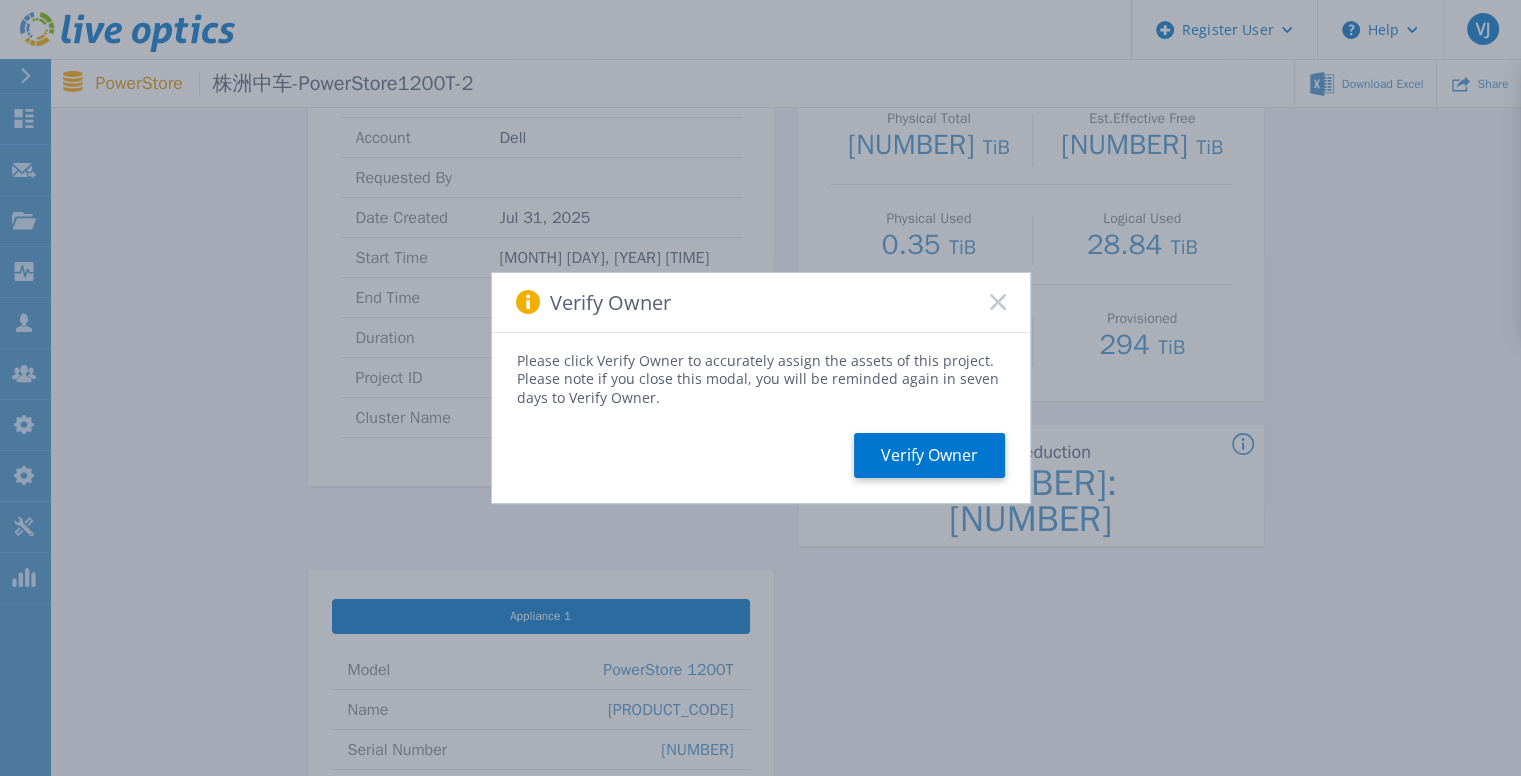 click on "Verify Owner" at bounding box center (761, 303) 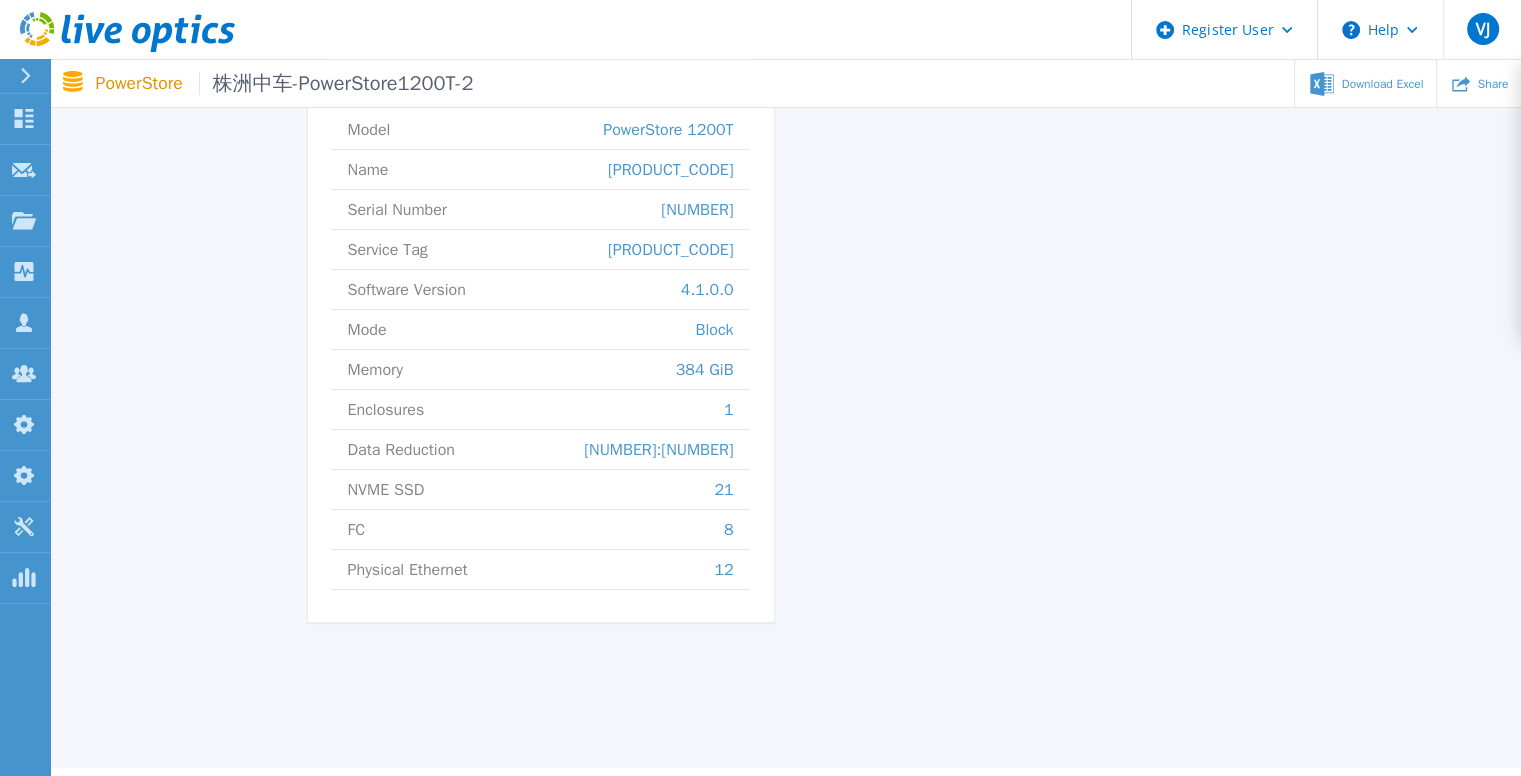 scroll, scrollTop: 1079, scrollLeft: 0, axis: vertical 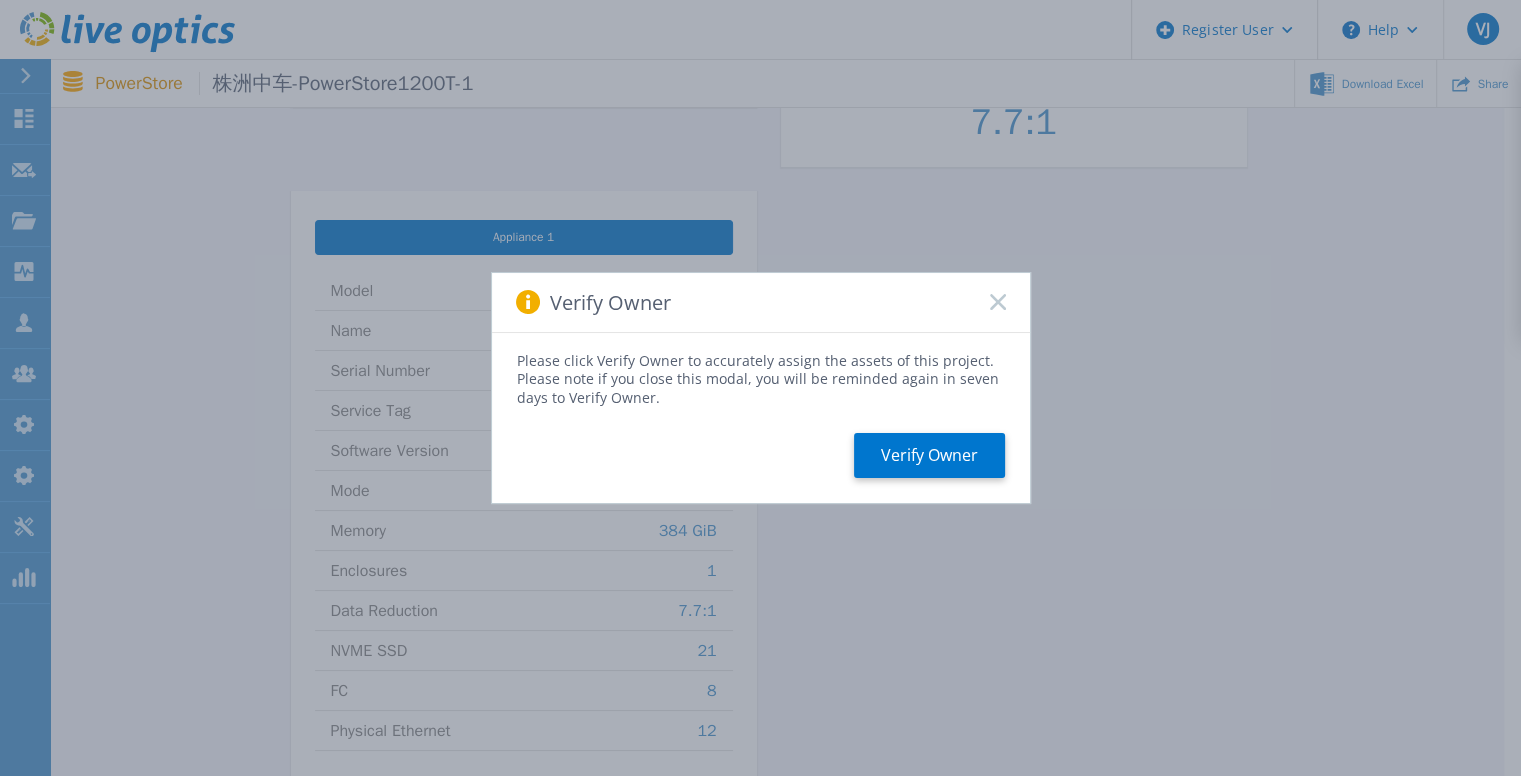 click on "Verify Owner" at bounding box center (761, 303) 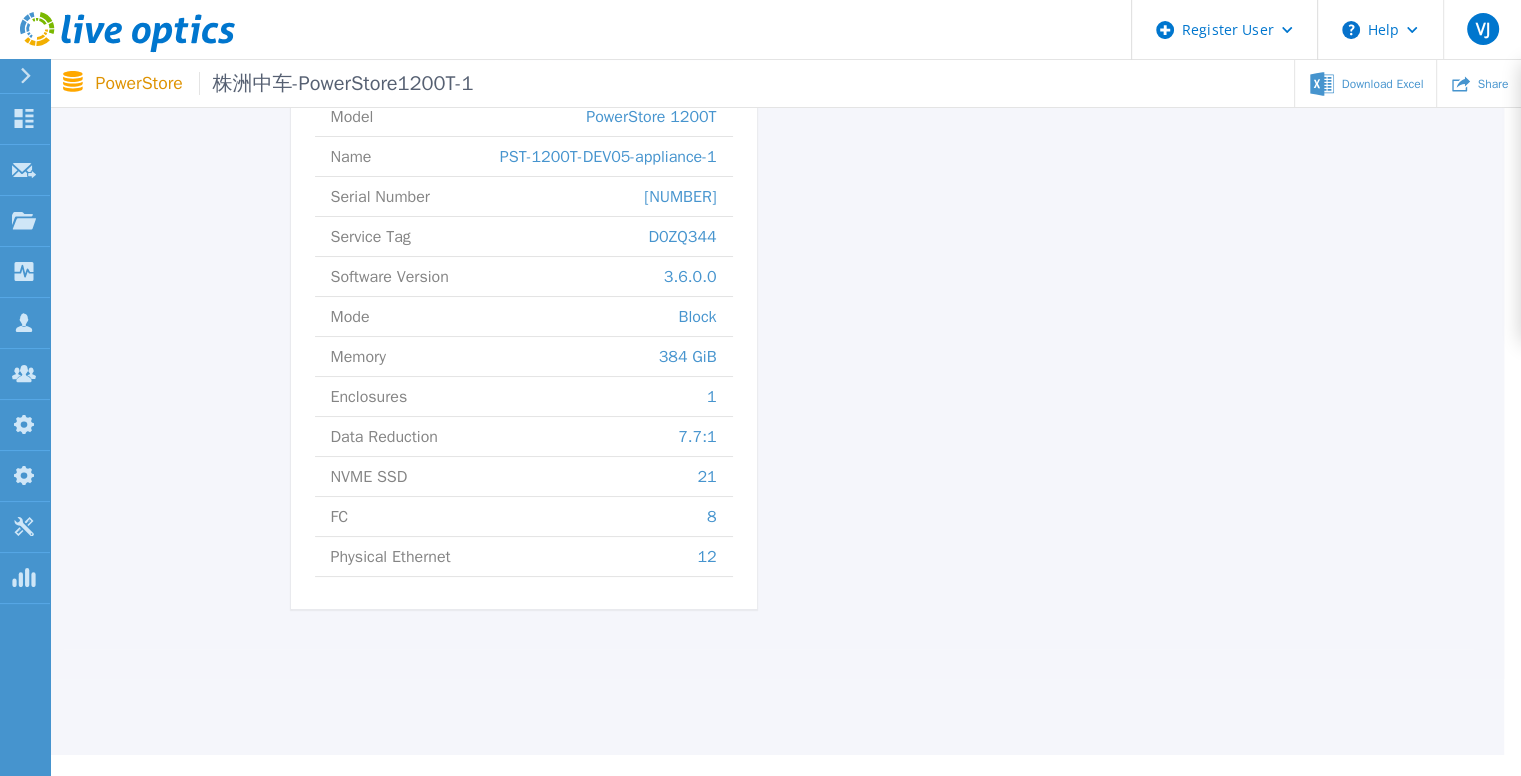 scroll, scrollTop: 1079, scrollLeft: 17, axis: both 